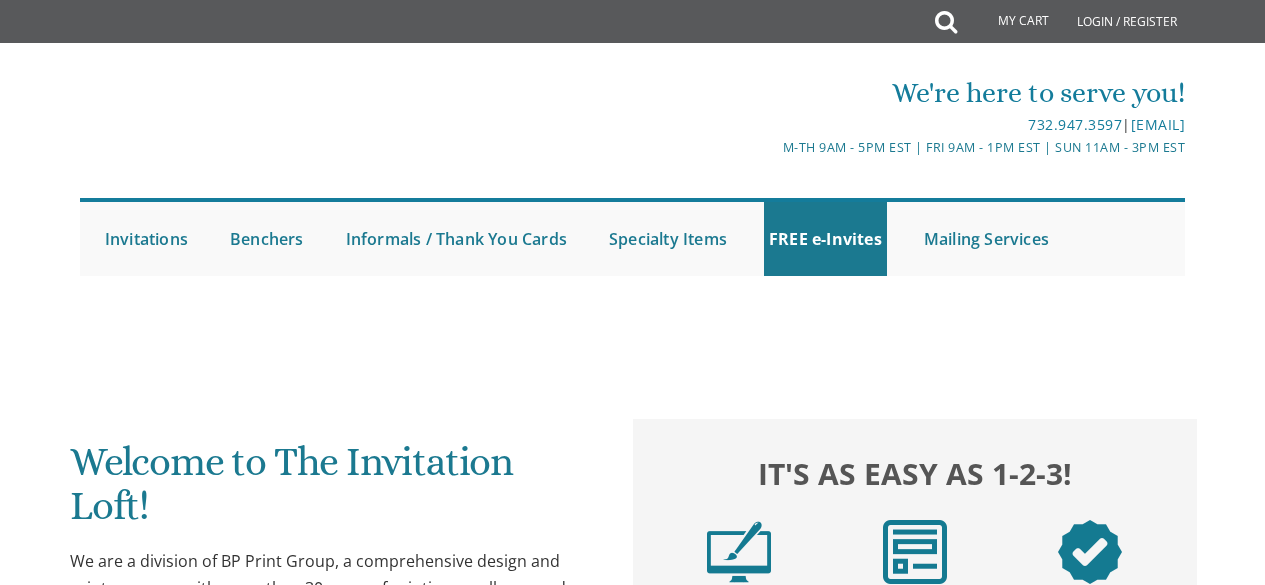 scroll, scrollTop: 90, scrollLeft: 0, axis: vertical 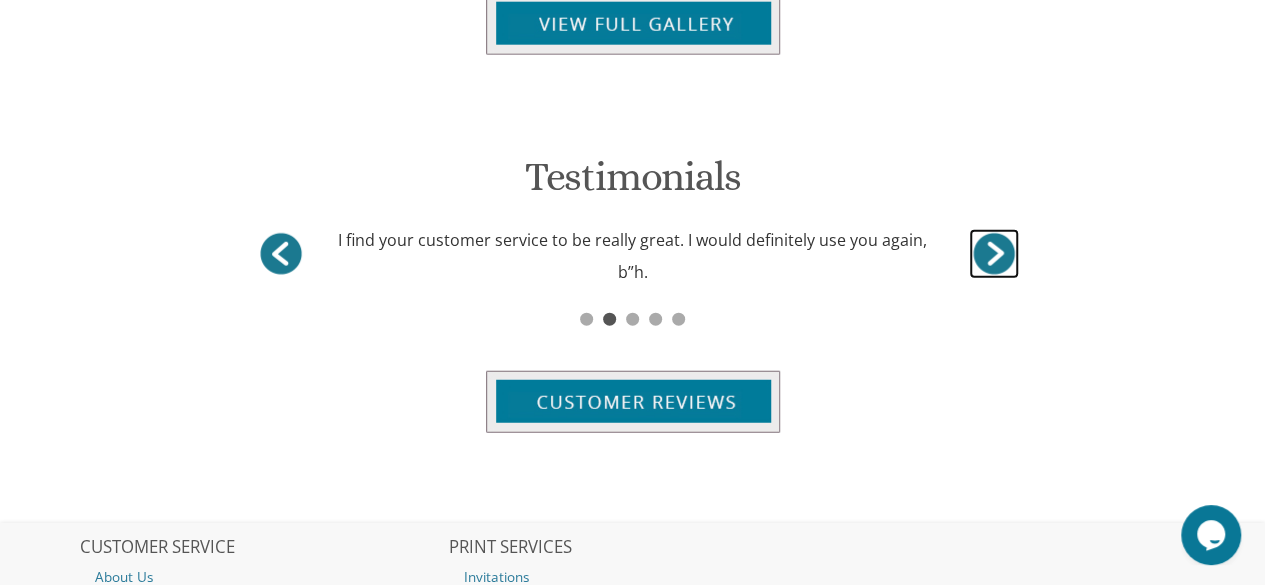 click on "<" at bounding box center (994, 254) 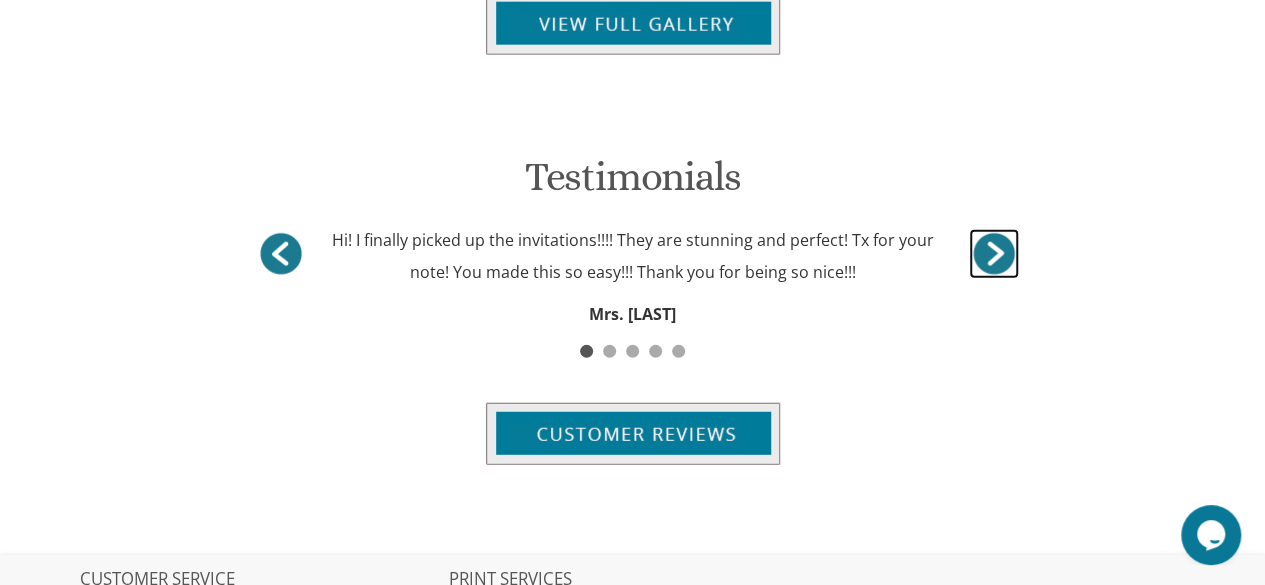 click on "<" at bounding box center [994, 254] 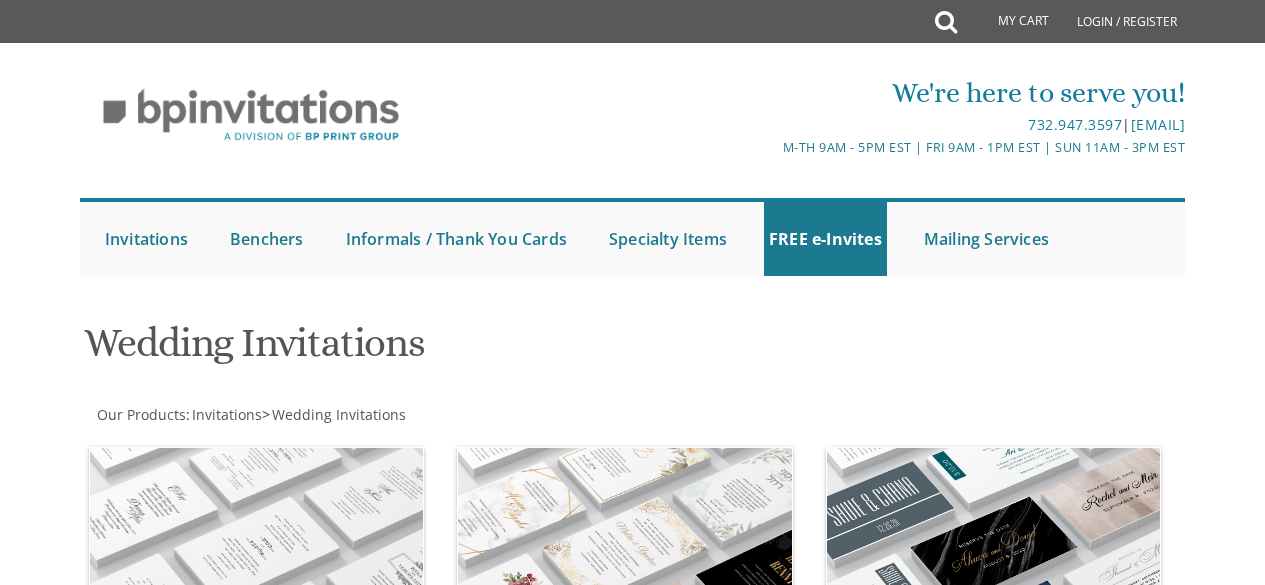 scroll, scrollTop: 0, scrollLeft: 0, axis: both 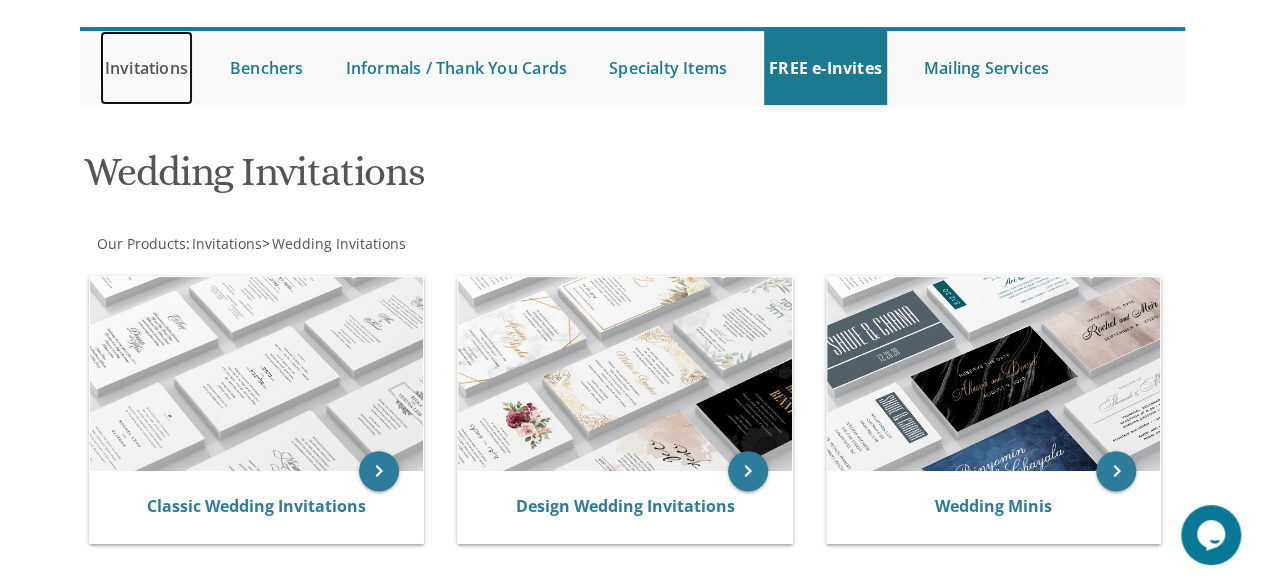 click on "Invitations" at bounding box center [146, 68] 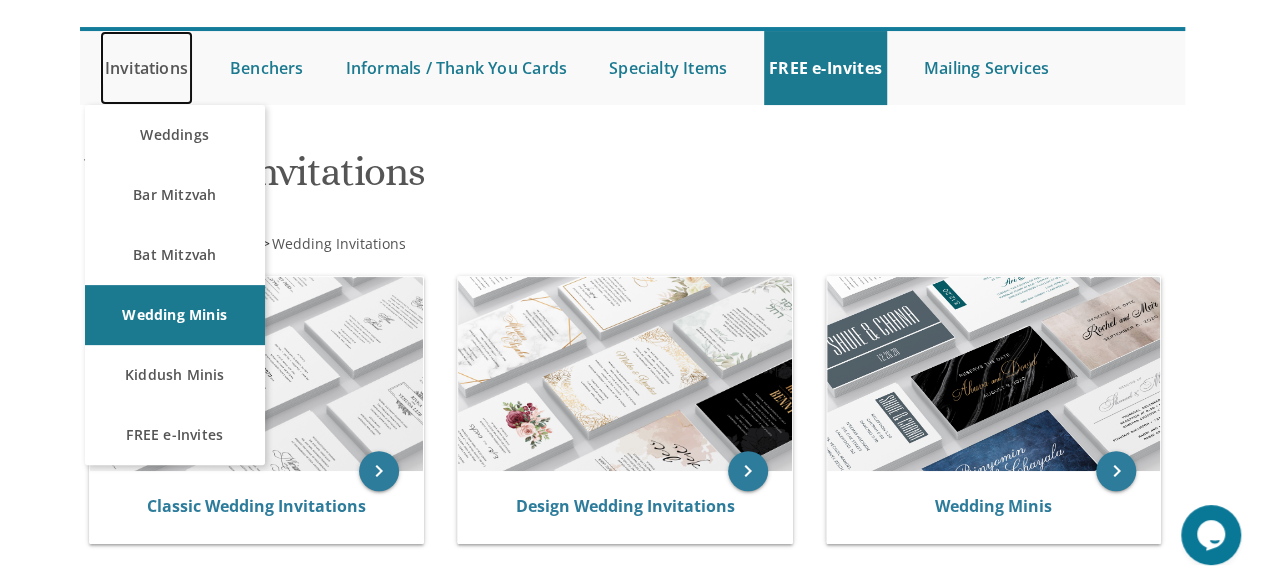 click on "Invitations" at bounding box center [146, 68] 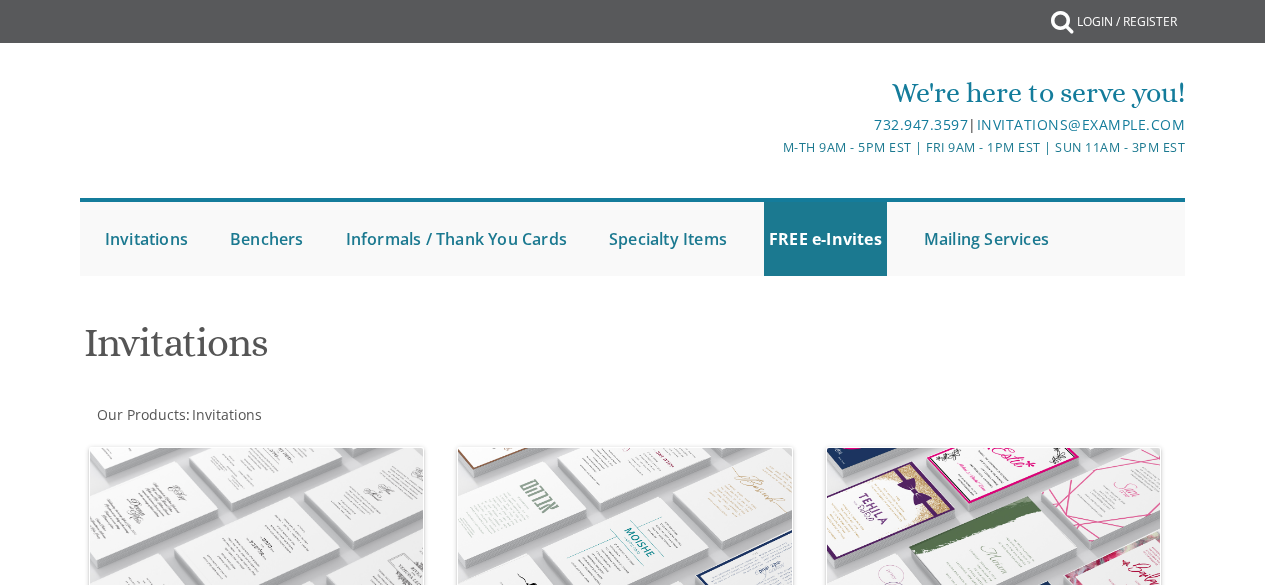 scroll, scrollTop: 0, scrollLeft: 0, axis: both 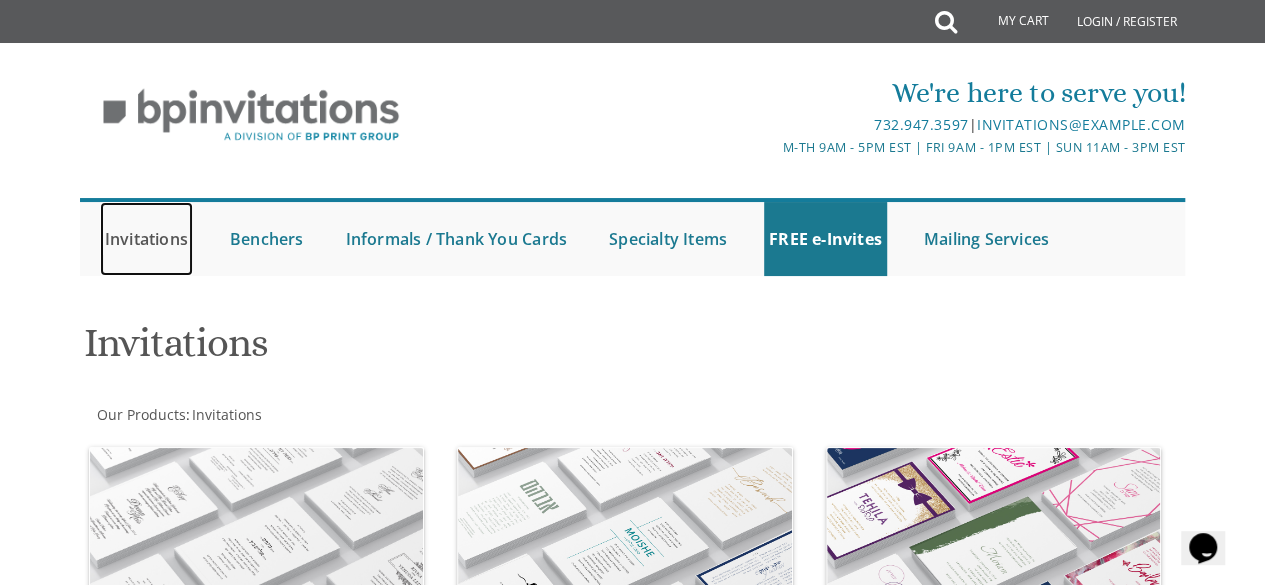 click on "Invitations" at bounding box center [146, 239] 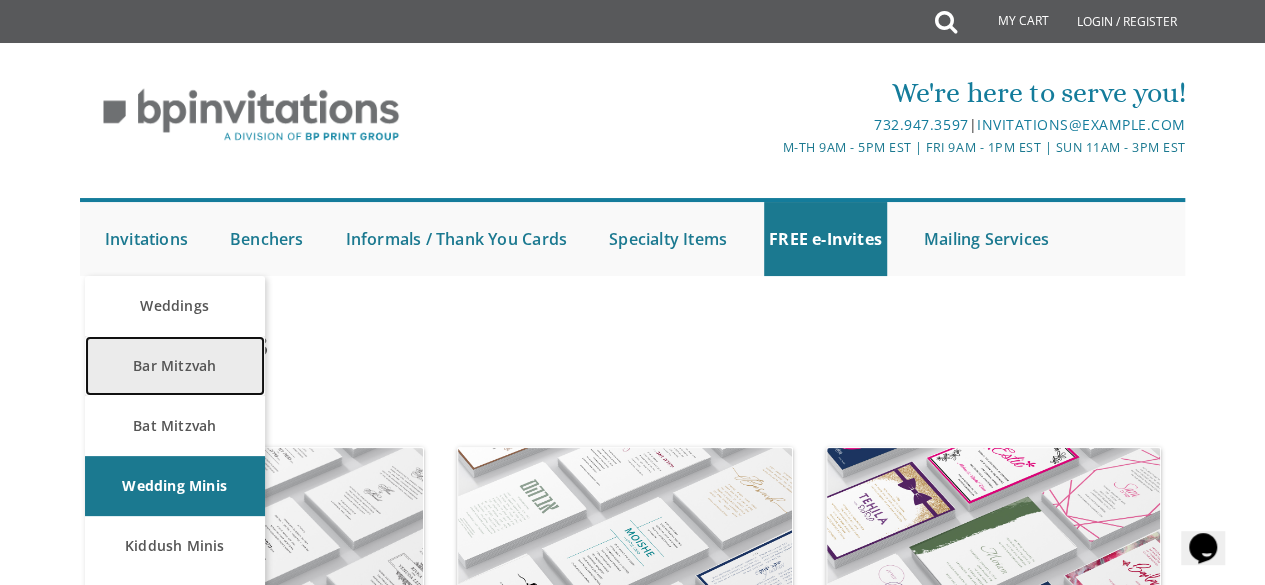 click on "Bar Mitzvah" at bounding box center (175, 366) 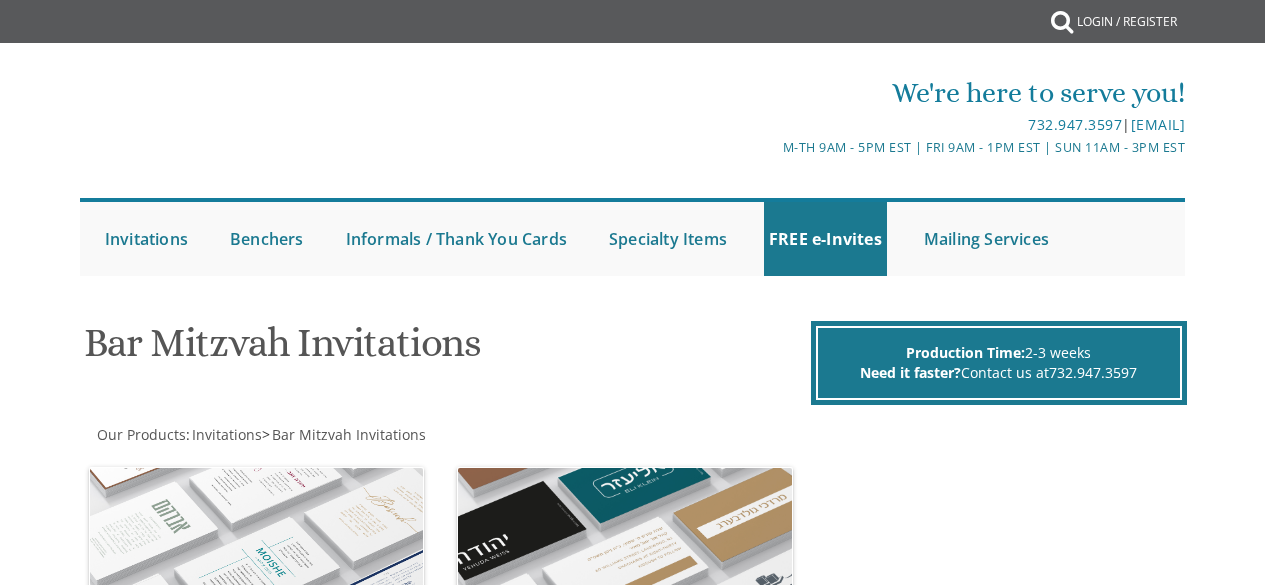 scroll, scrollTop: 0, scrollLeft: 0, axis: both 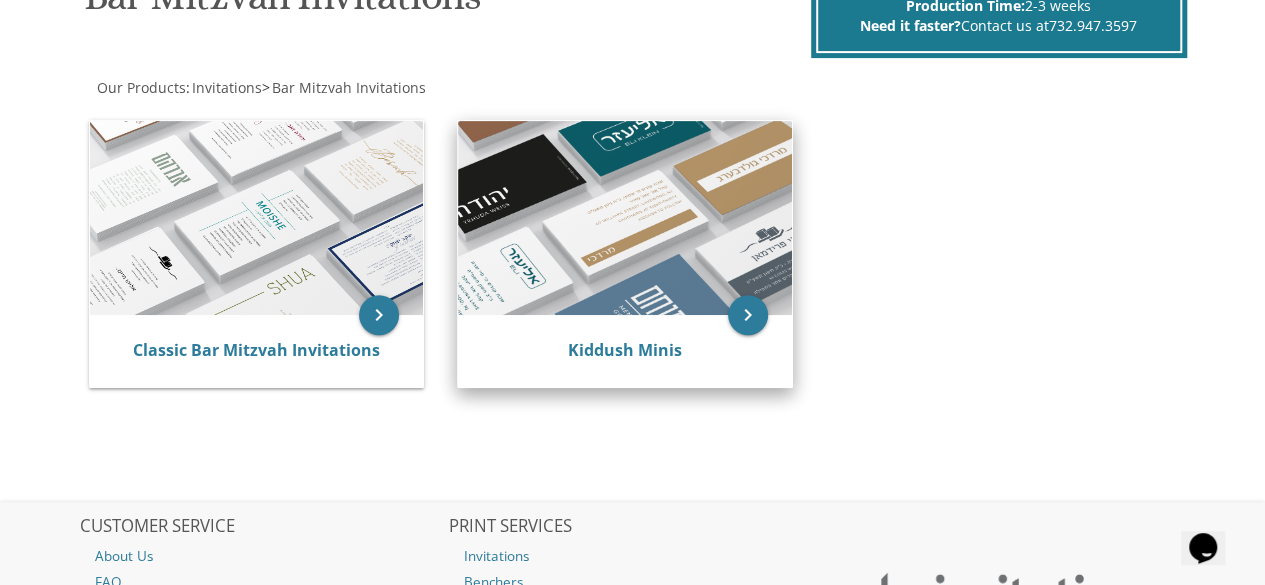 click at bounding box center [625, 218] 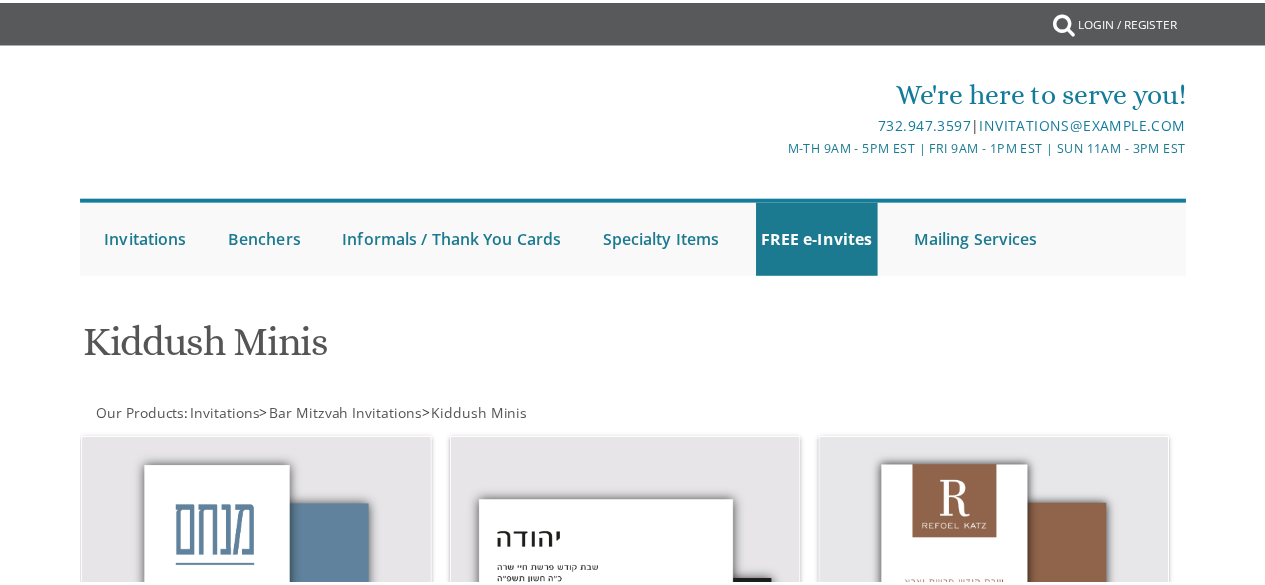 scroll, scrollTop: 0, scrollLeft: 0, axis: both 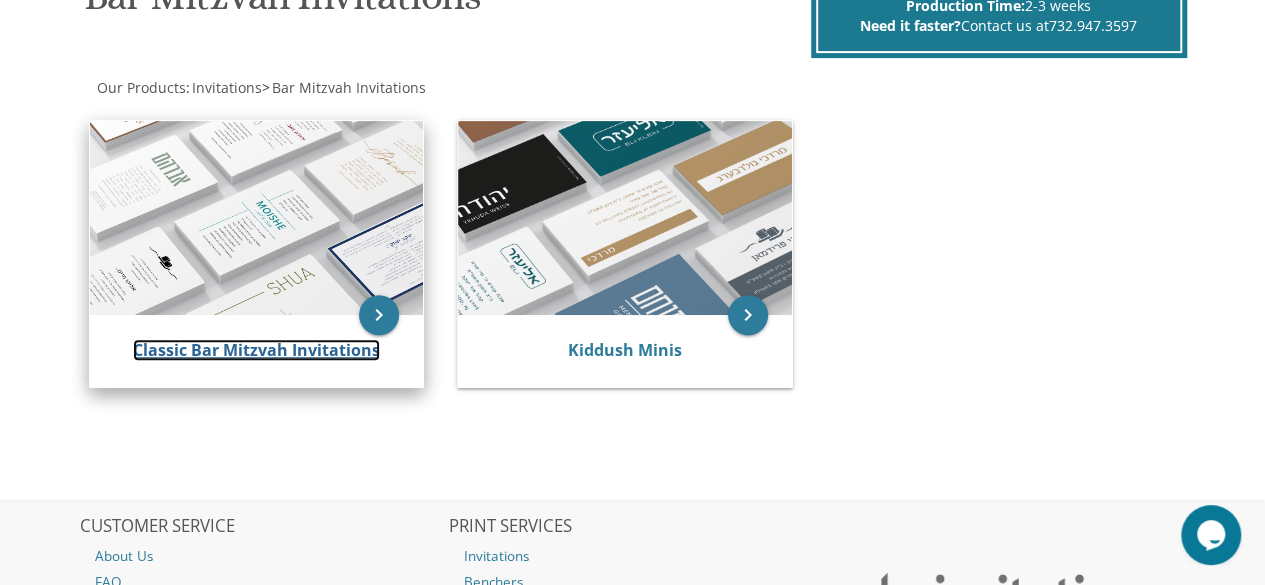 click on "Classic Bar Mitzvah Invitations" at bounding box center [256, 350] 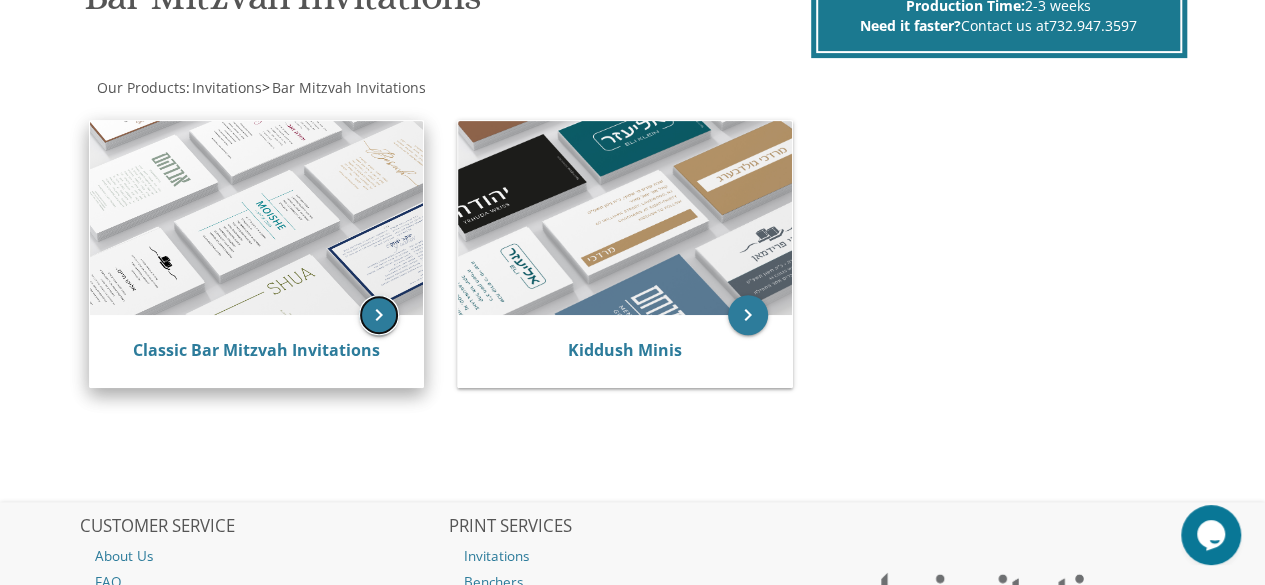 click on "keyboard_arrow_right" at bounding box center [379, 315] 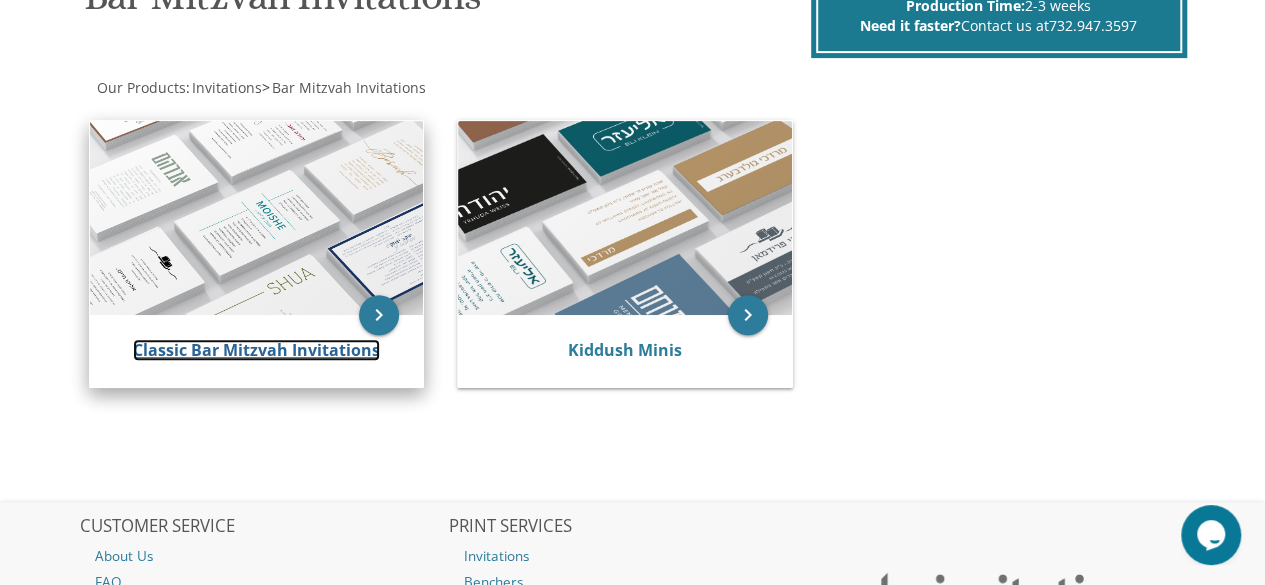 click on "Classic Bar Mitzvah Invitations" at bounding box center [256, 350] 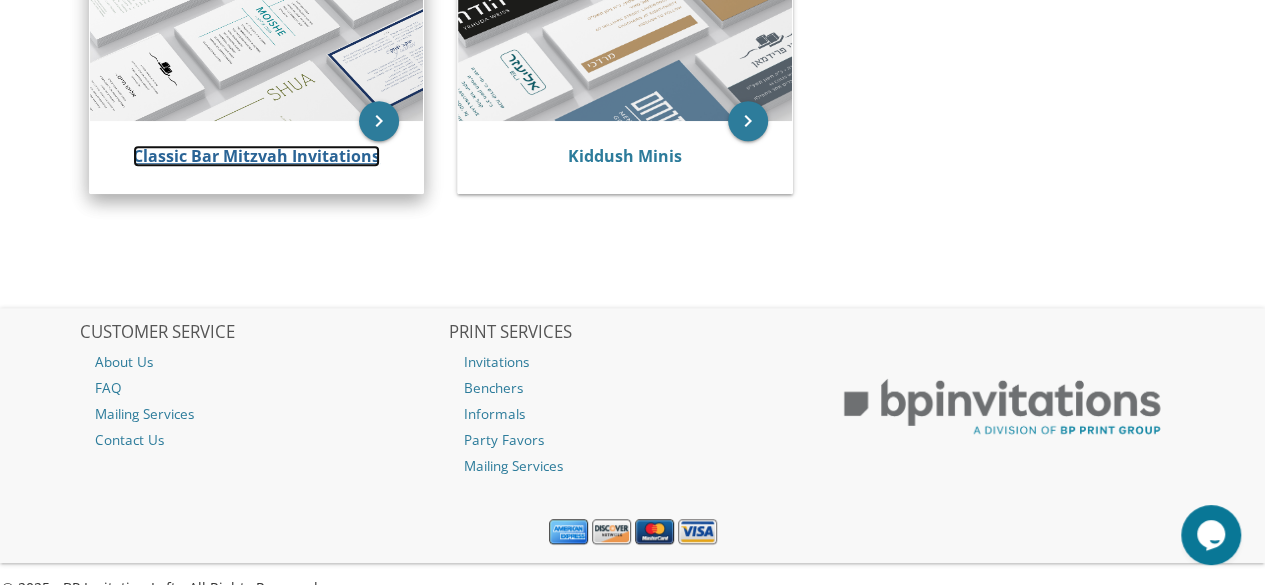 scroll, scrollTop: 538, scrollLeft: 0, axis: vertical 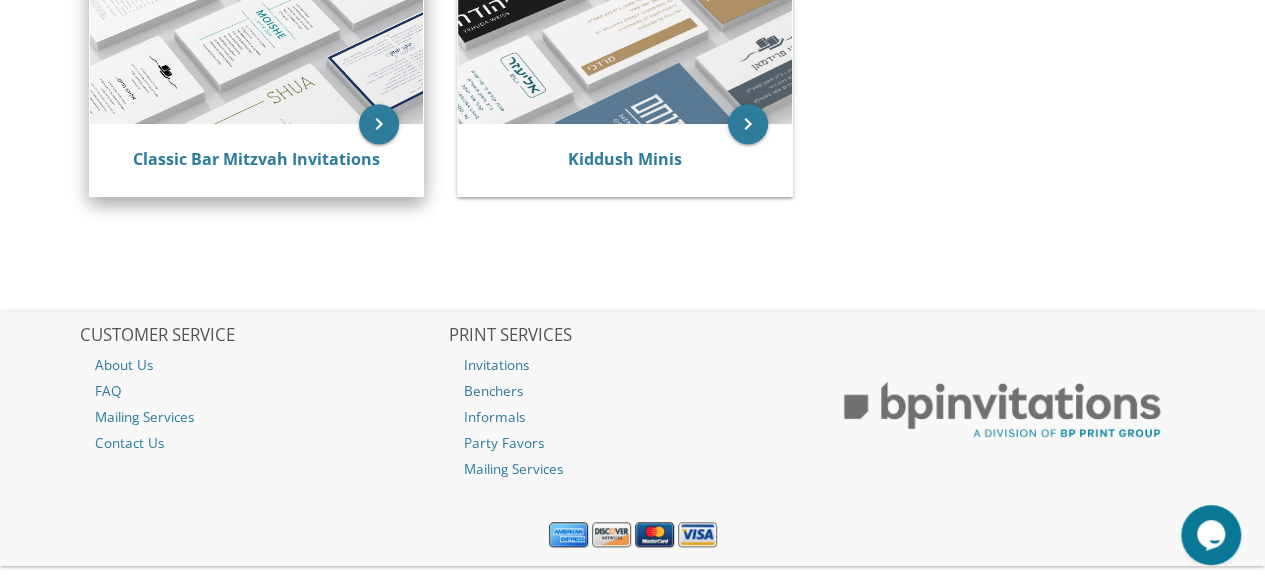 click at bounding box center (257, 27) 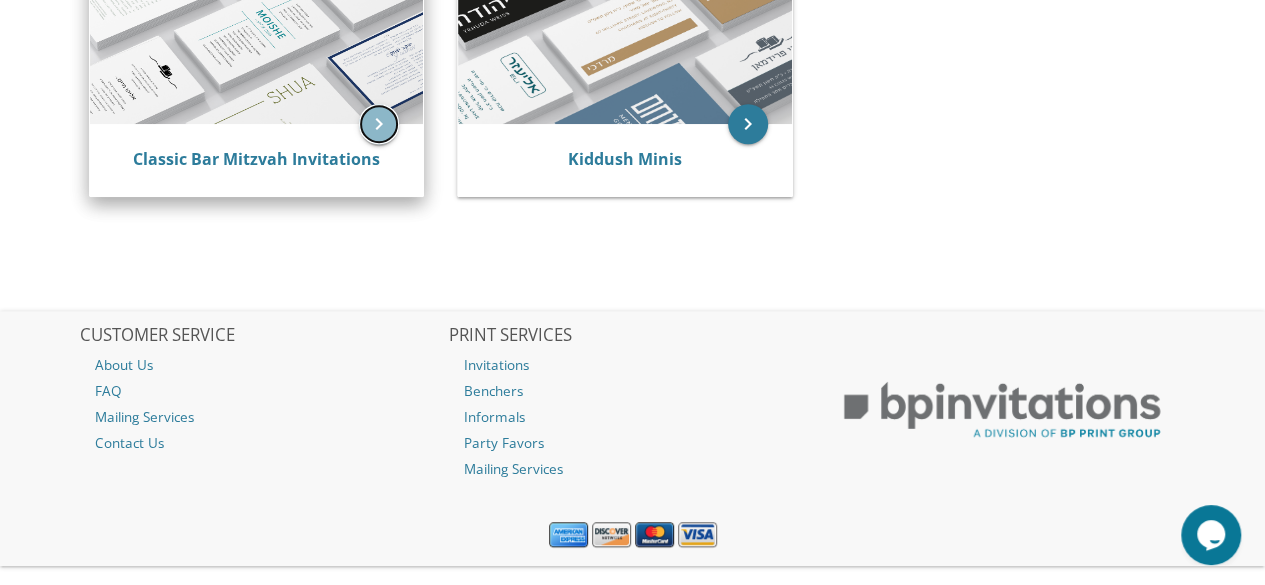 click on "keyboard_arrow_right" at bounding box center (379, 124) 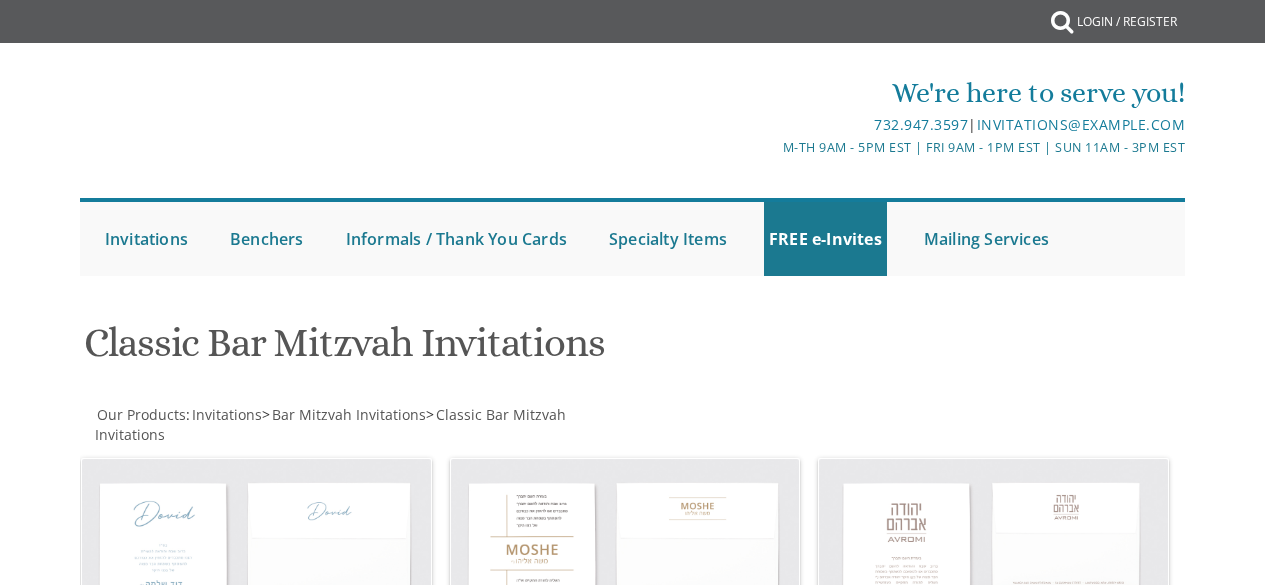scroll, scrollTop: 0, scrollLeft: 0, axis: both 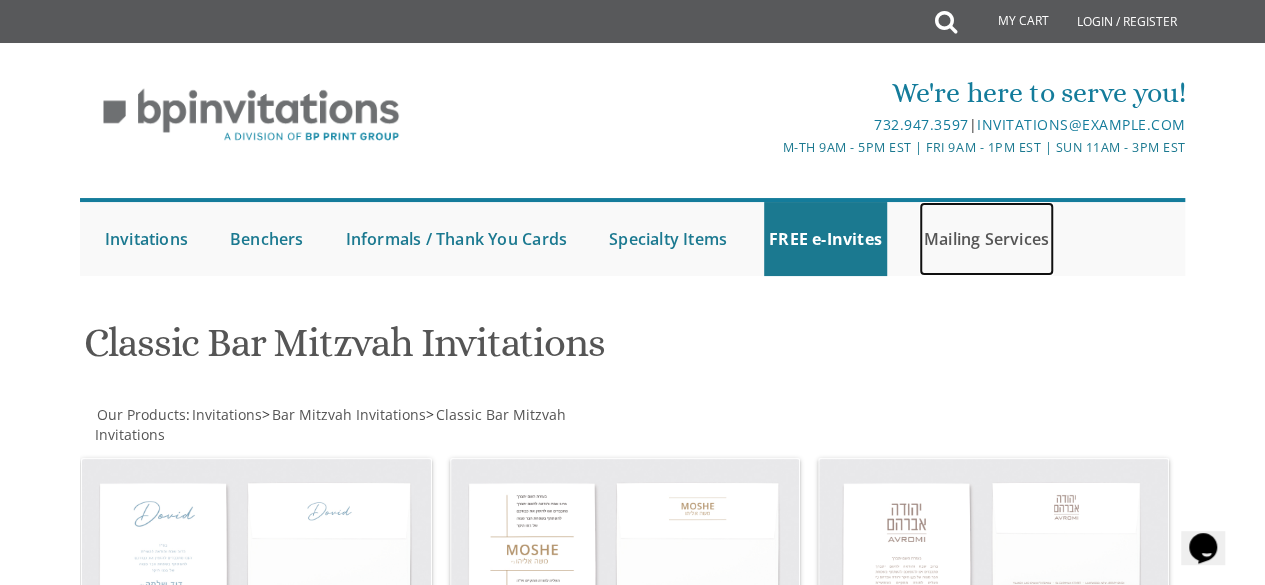 click on "Mailing Services" at bounding box center (986, 239) 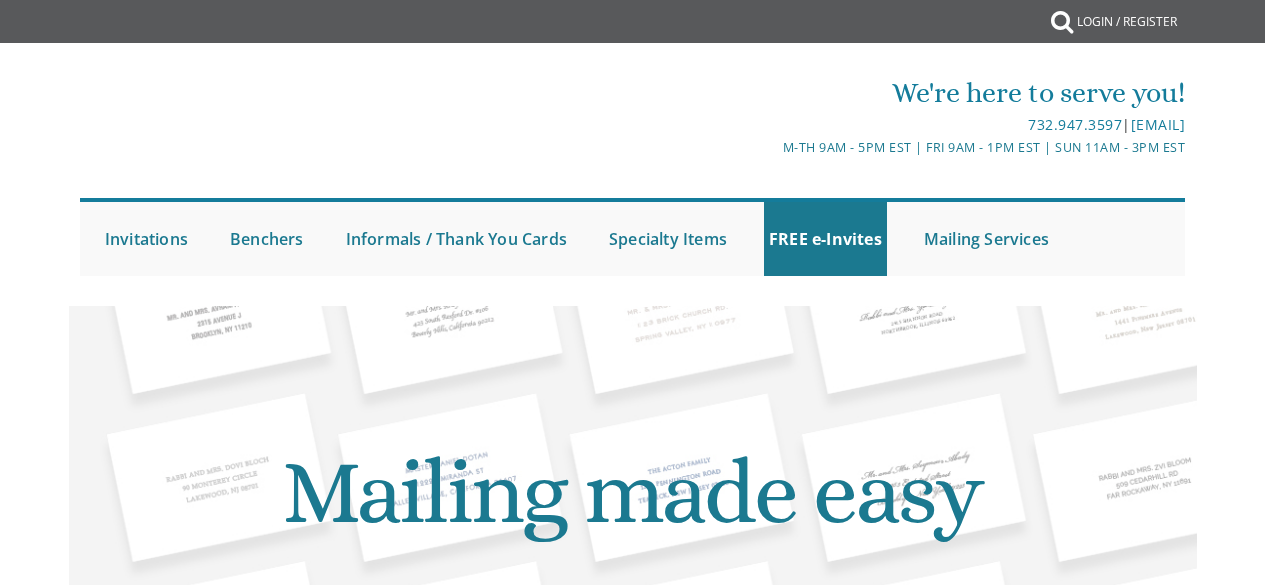 scroll, scrollTop: 0, scrollLeft: 0, axis: both 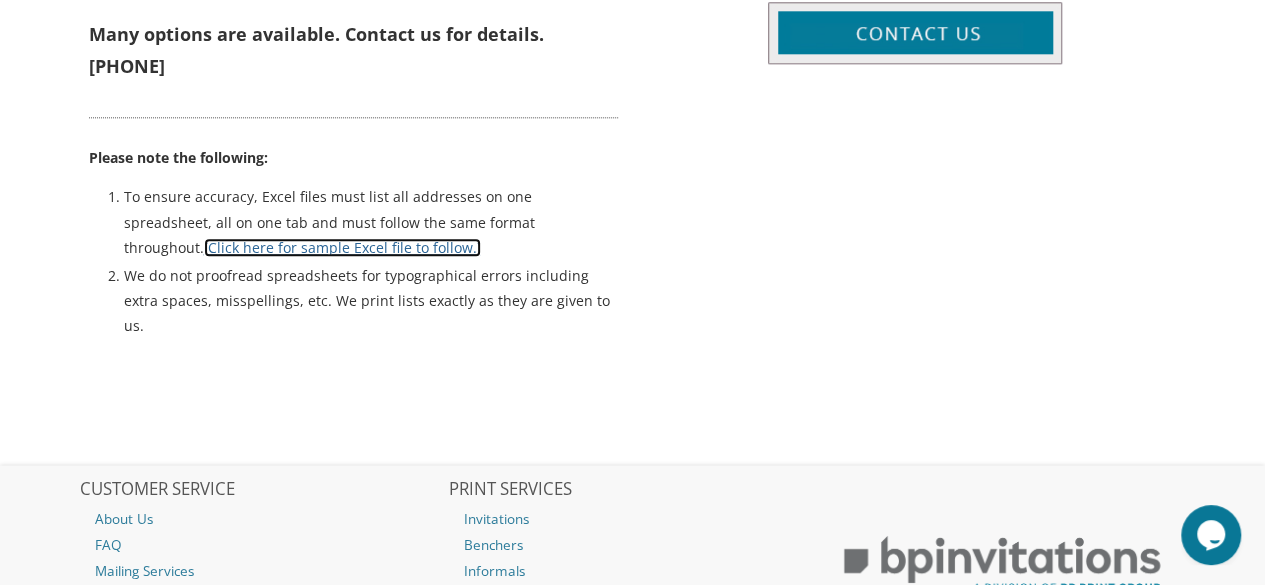 click on "(Click here for sample Excel file to follow.)" at bounding box center [342, 247] 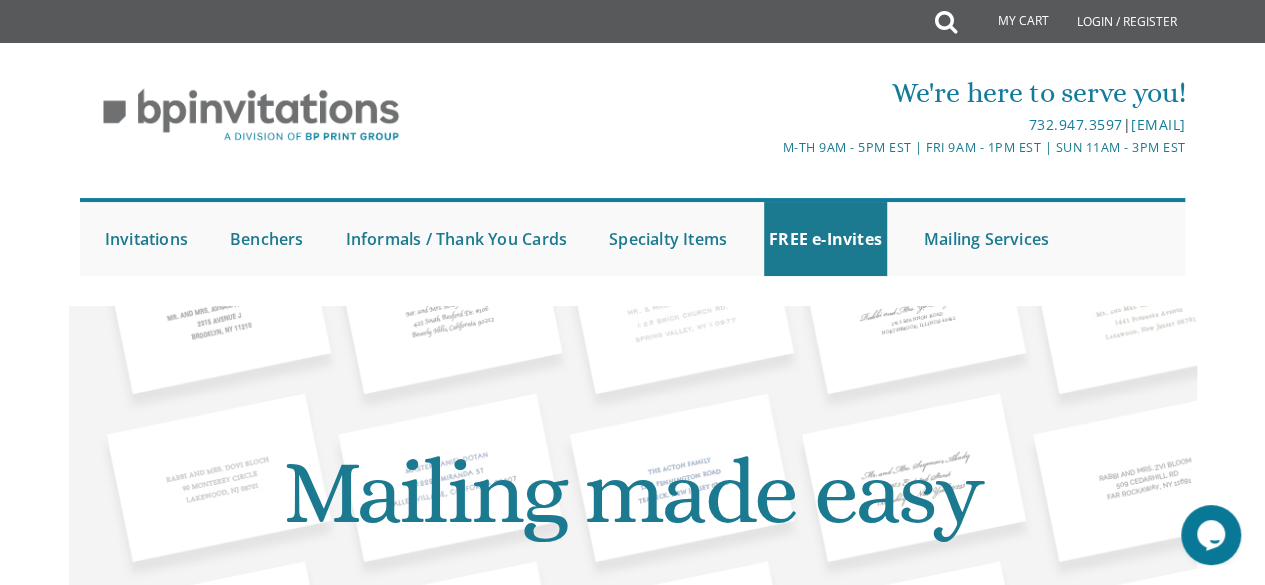 scroll, scrollTop: 21, scrollLeft: 0, axis: vertical 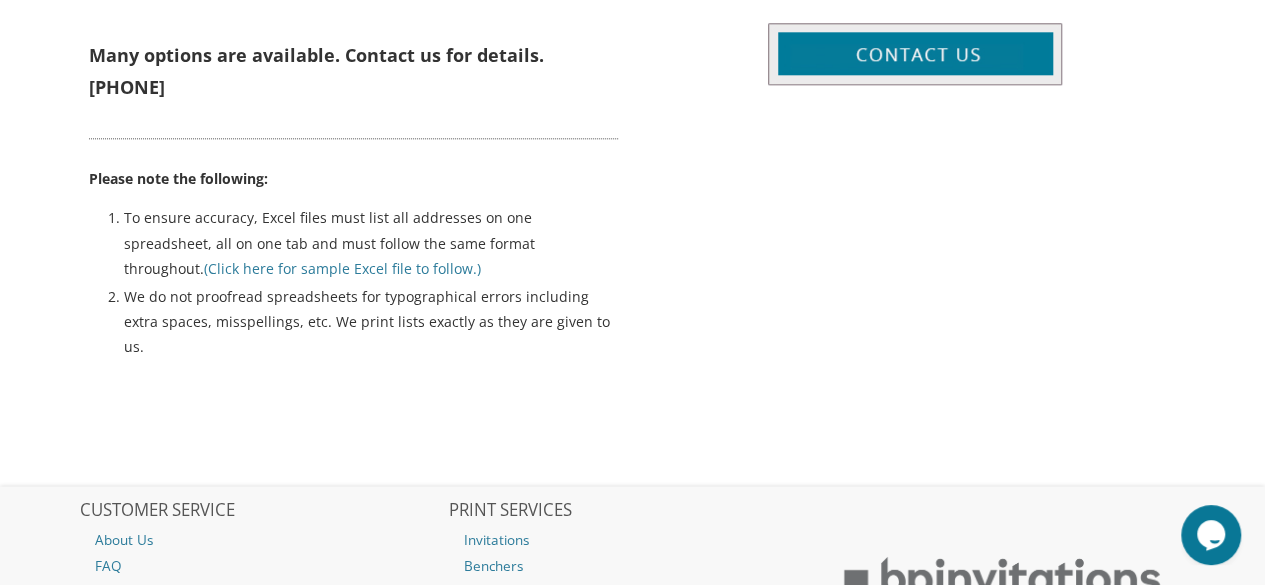click on "CUSTOMER SERVICE
About Us
FAQ
Mailing Services
Contact Us
PRINT SERVICES
Invitations
Benchers
Informals
Party Favors
Mailing Services" at bounding box center (632, 613) 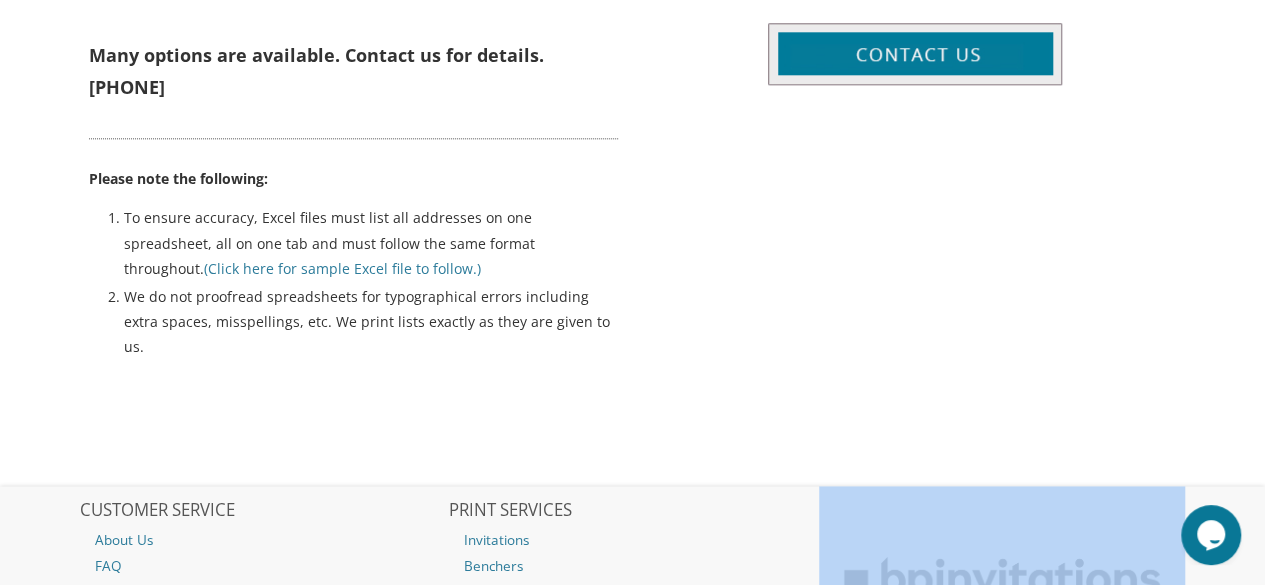 click on "CUSTOMER SERVICE
About Us
FAQ
Mailing Services
Contact Us
PRINT SERVICES
Invitations
Benchers
Informals
Party Favors
Mailing Services" at bounding box center (632, 613) 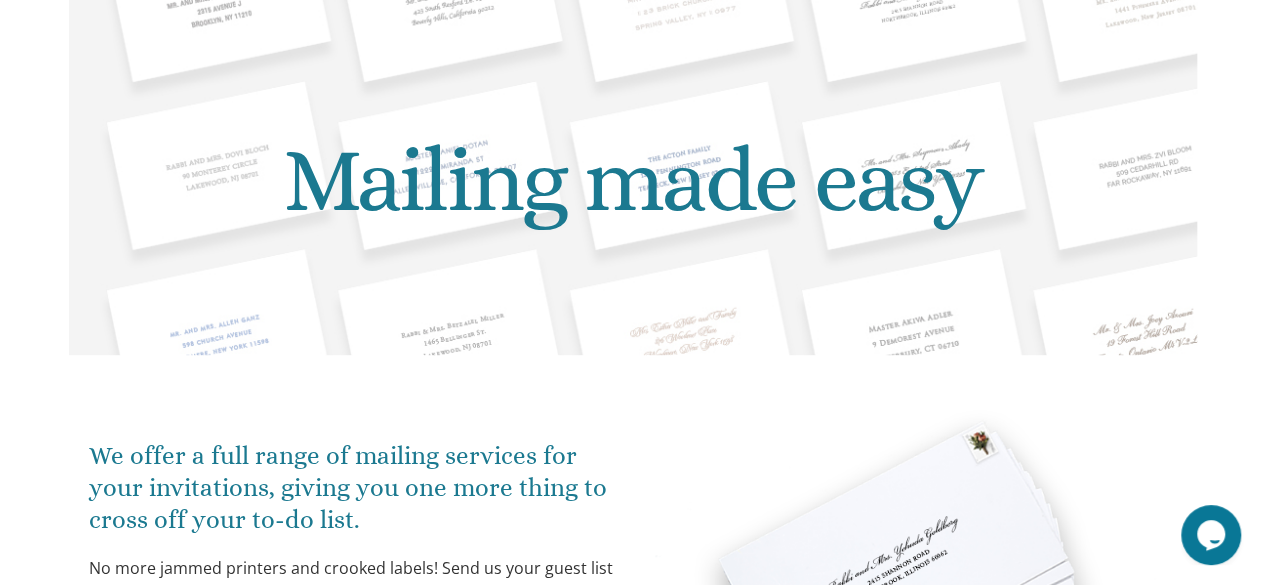 scroll, scrollTop: 0, scrollLeft: 0, axis: both 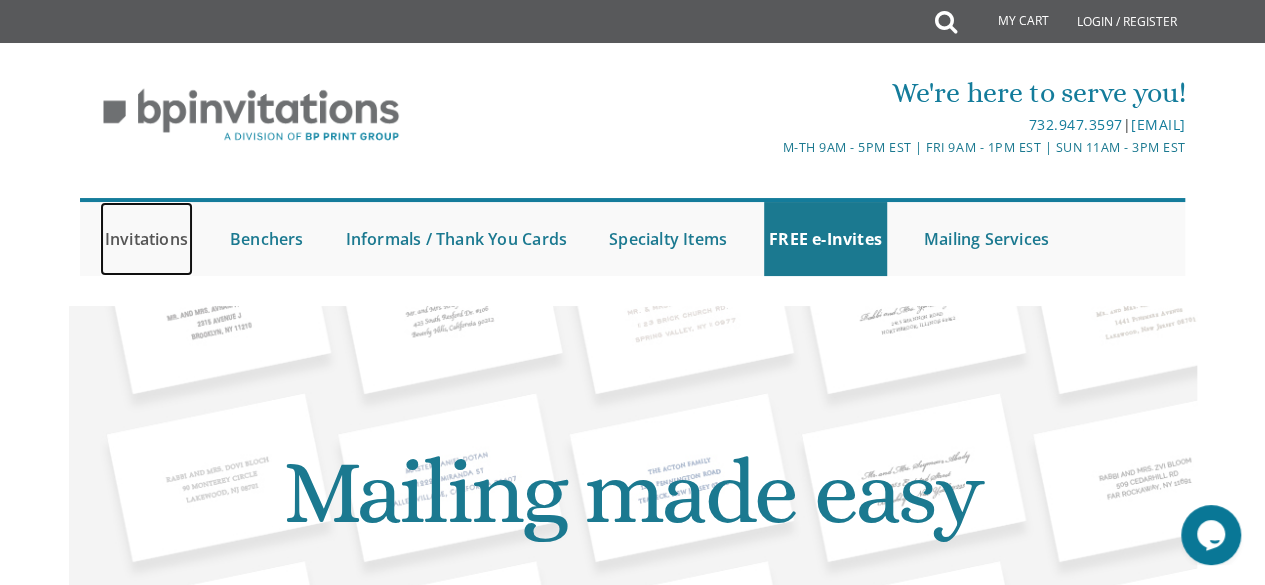 click on "Invitations" at bounding box center (146, 239) 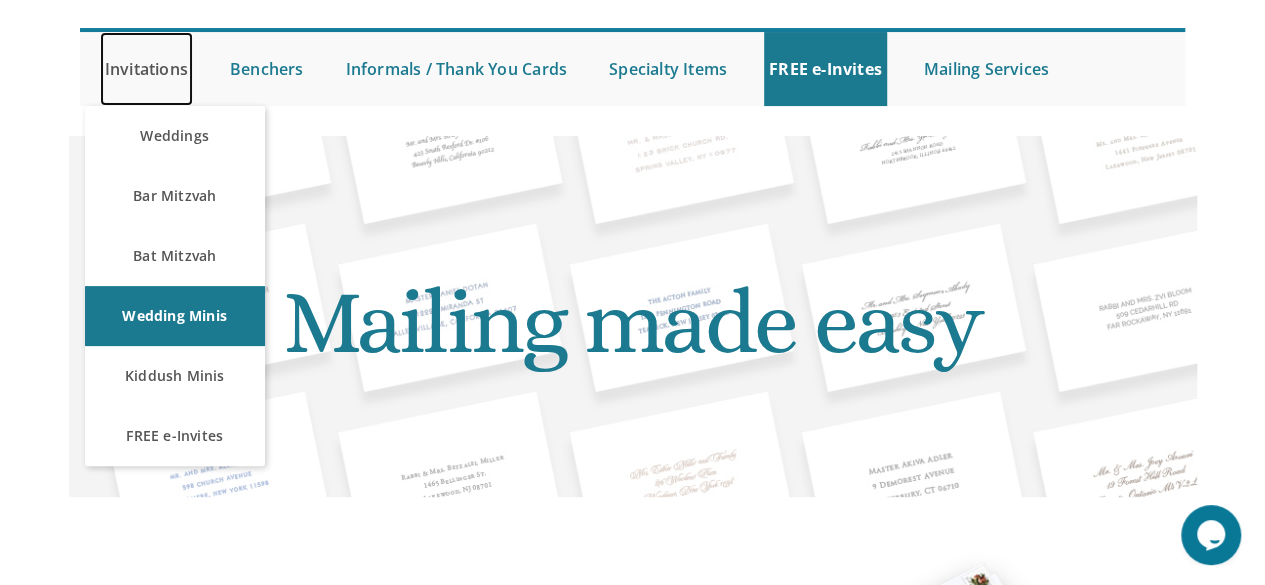 scroll, scrollTop: 172, scrollLeft: 0, axis: vertical 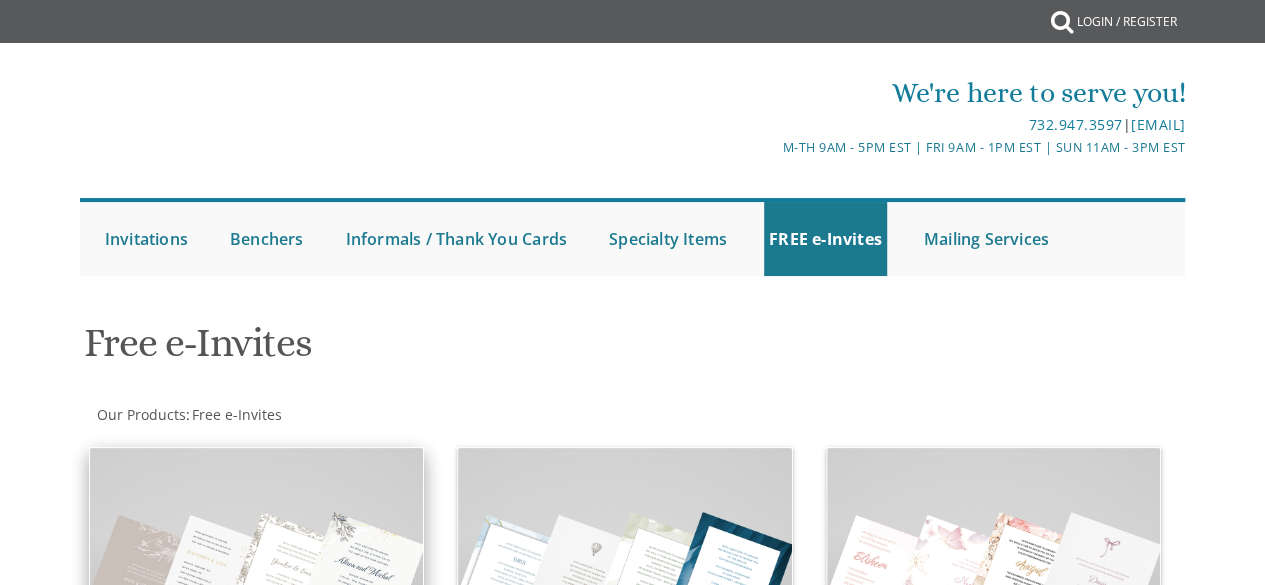 click on "Vort Invitations" at bounding box center (257, 734) 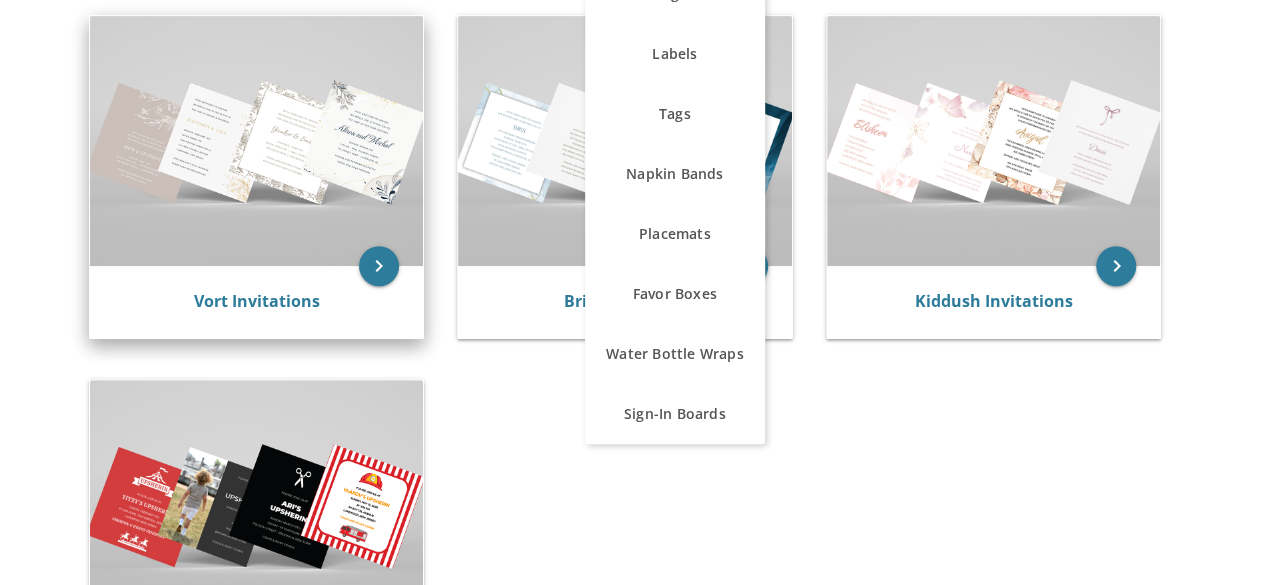 scroll, scrollTop: 433, scrollLeft: 0, axis: vertical 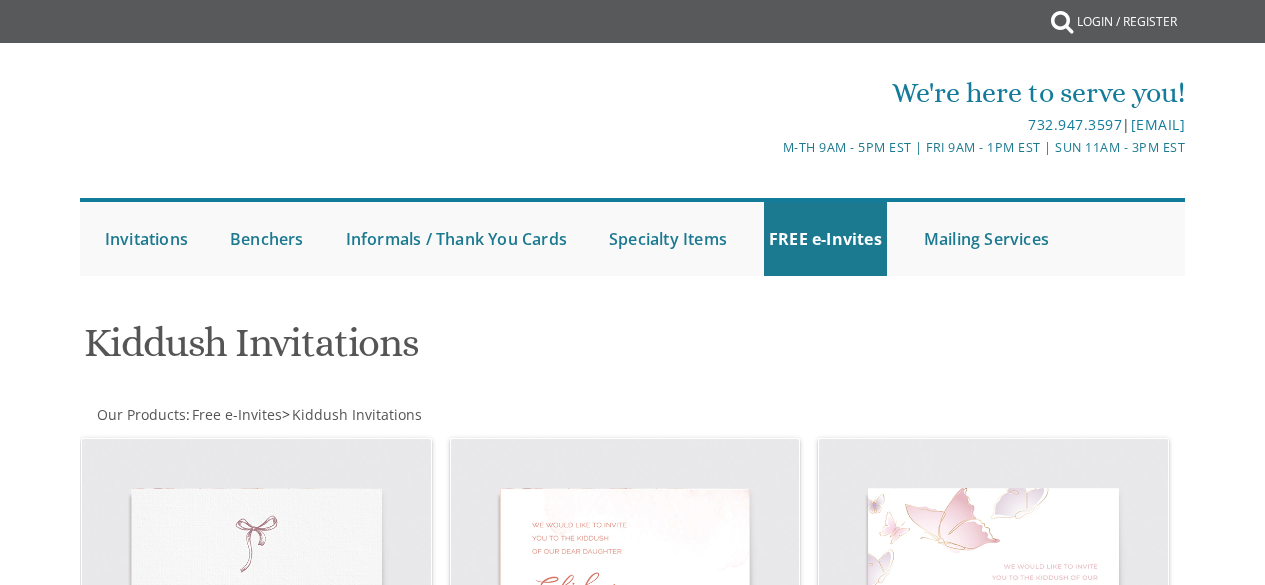 click on "We're here to serve you!
[PHONE]  |  [EMAIL]
M-Th 9am - 5pm EST   |   Fri 9am - 1pm EST   |   Sun 11am - 3pm EST
Invitations
Weddings
Bar Mitzvah
Bat Mitzvah
Wedding Minis
Kiddush Minis
FREE e-Invites
Benchers
Judaica Collection
Cardstock Collection
Design Collection
Cardstock Mincha Maariv Collection" at bounding box center [632, 174] 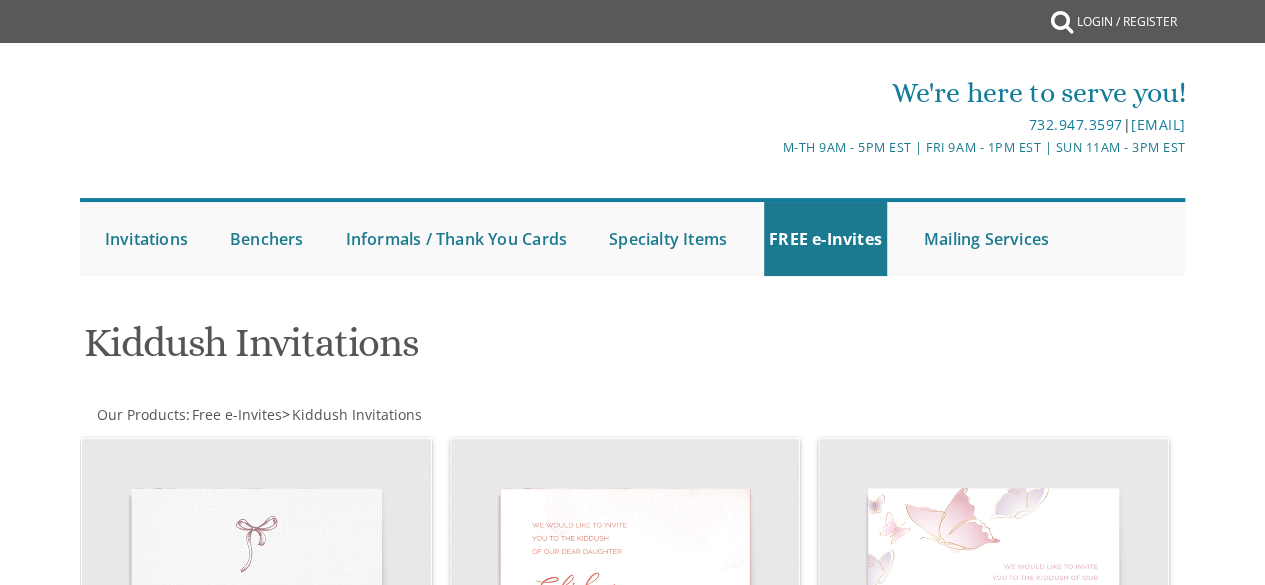 scroll, scrollTop: 0, scrollLeft: 0, axis: both 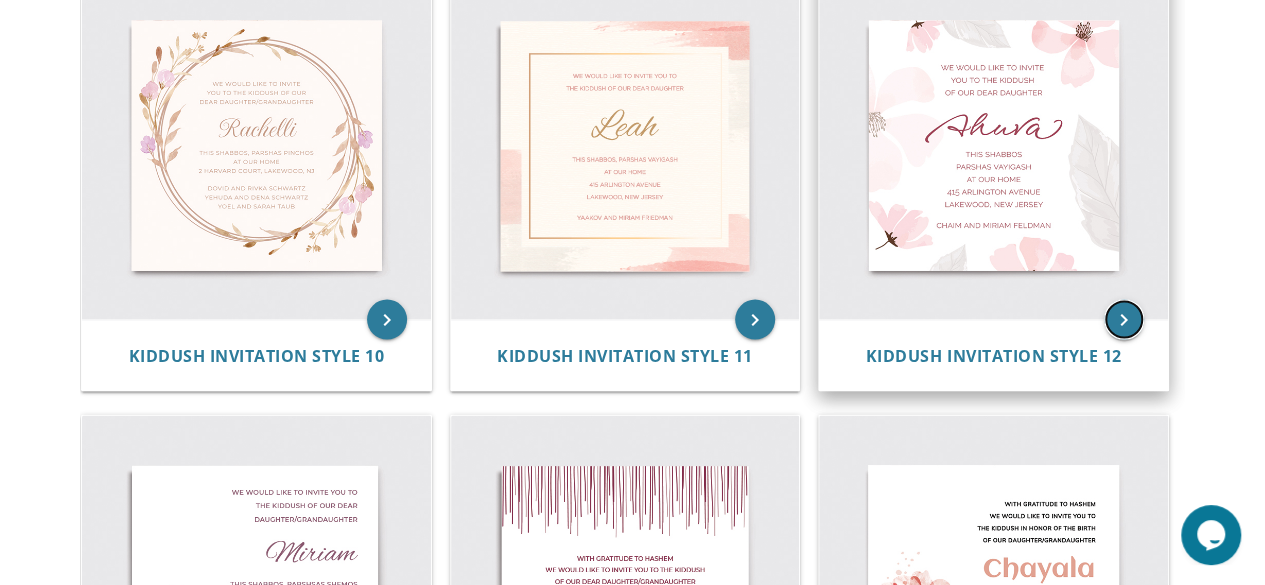 click on "keyboard_arrow_right" at bounding box center [1124, 319] 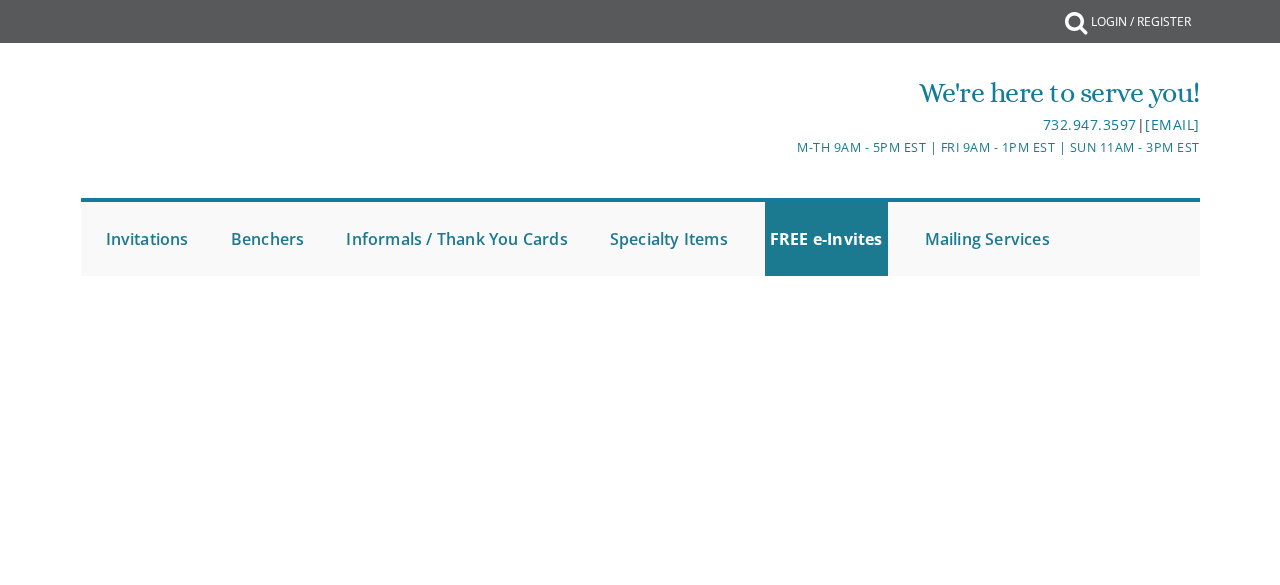 scroll, scrollTop: 0, scrollLeft: 0, axis: both 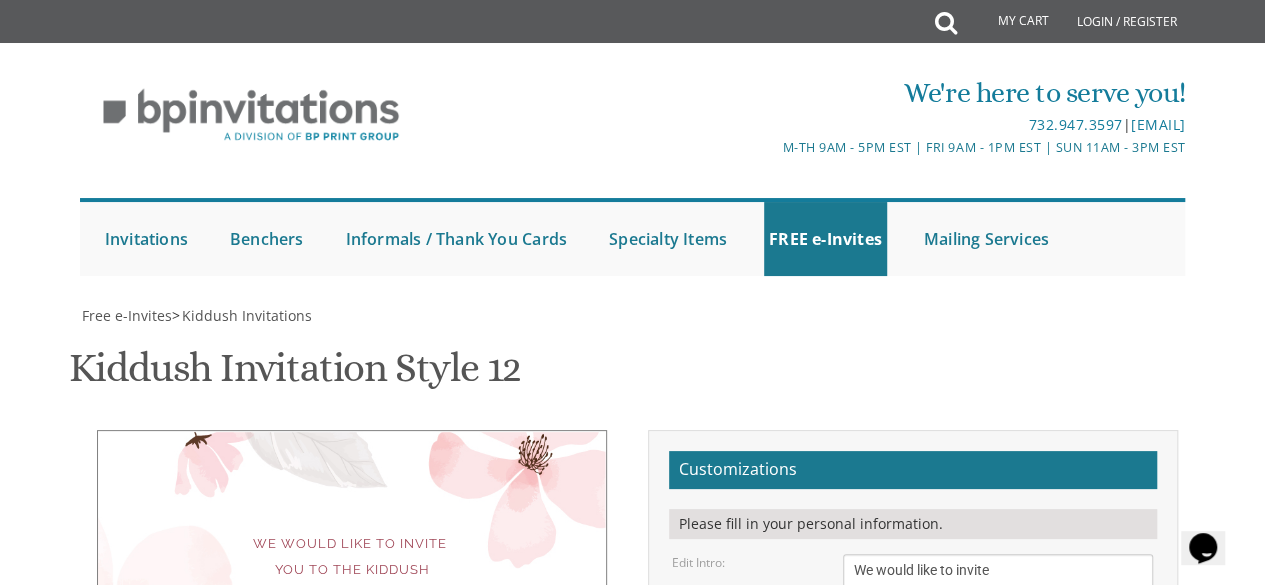 click on "We would like to invite
you to the Kiddush
of our dear daughter" at bounding box center [998, 591] 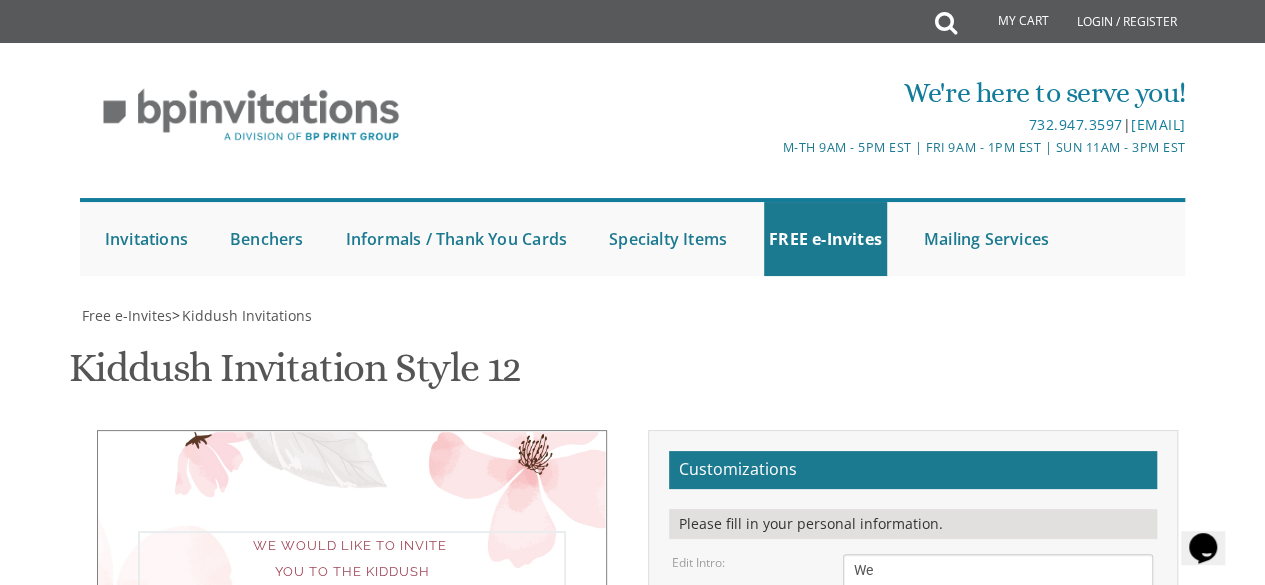 type on "W" 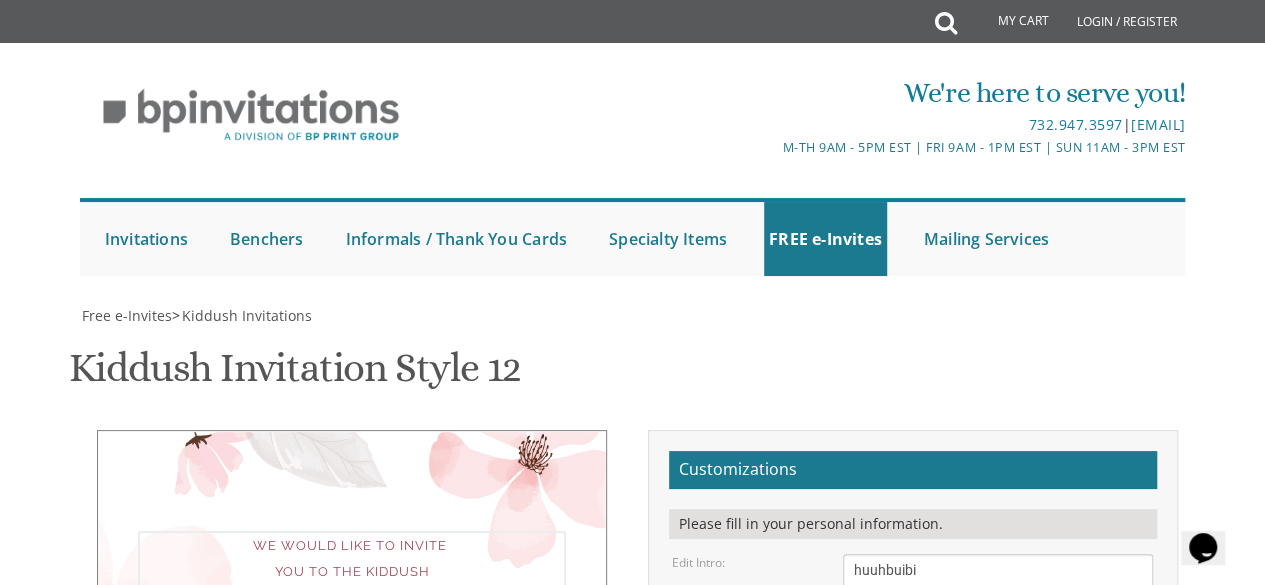 scroll, scrollTop: 383, scrollLeft: 0, axis: vertical 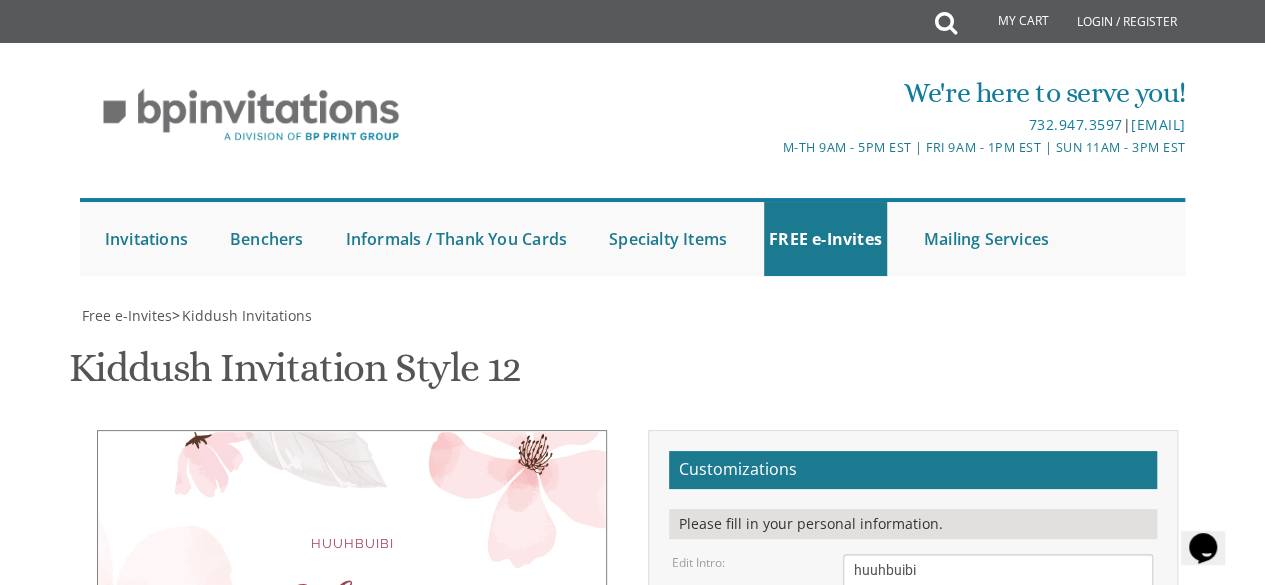 click on "huuhbuibi
Ahuva
This Shabbos, Parshas Vayigash
at our home
415 Arlington Avenue
Lakewood, New Jersey
Yaakov and Miriam Friedman" at bounding box center [352, 654] 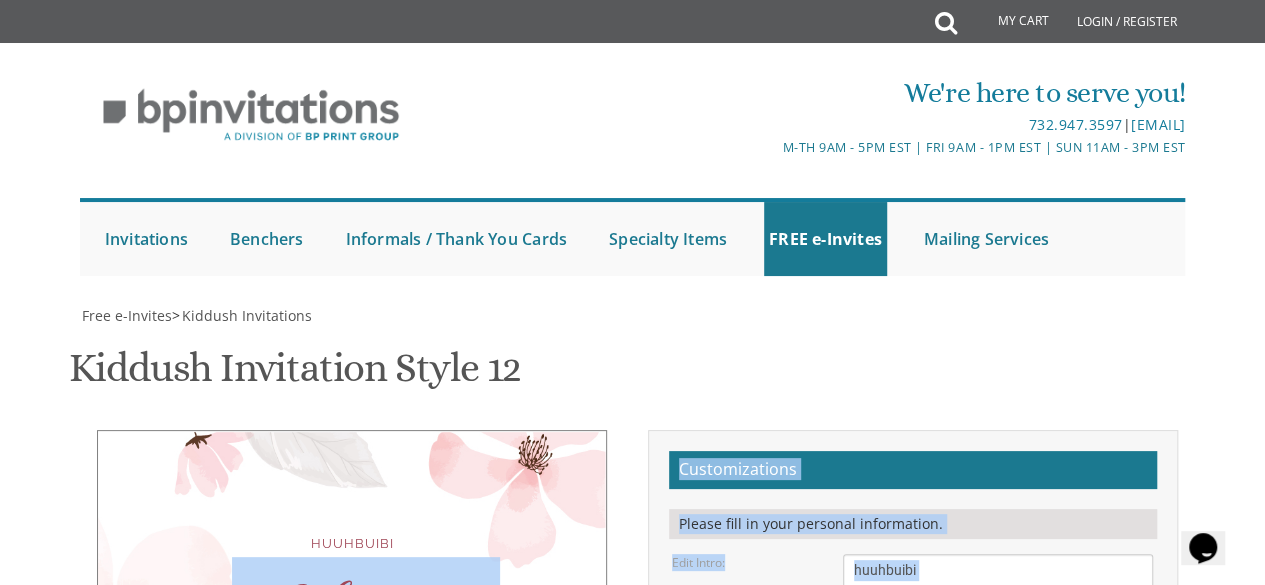 drag, startPoint x: 772, startPoint y: 313, endPoint x: 545, endPoint y: 90, distance: 318.21063 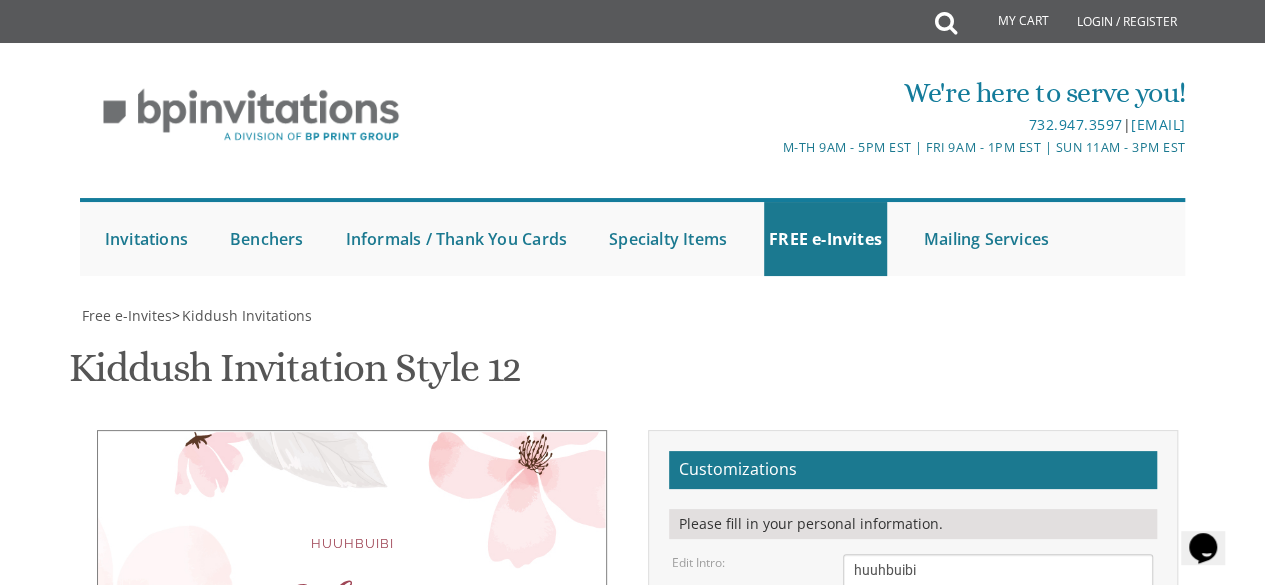 scroll, scrollTop: 0, scrollLeft: 0, axis: both 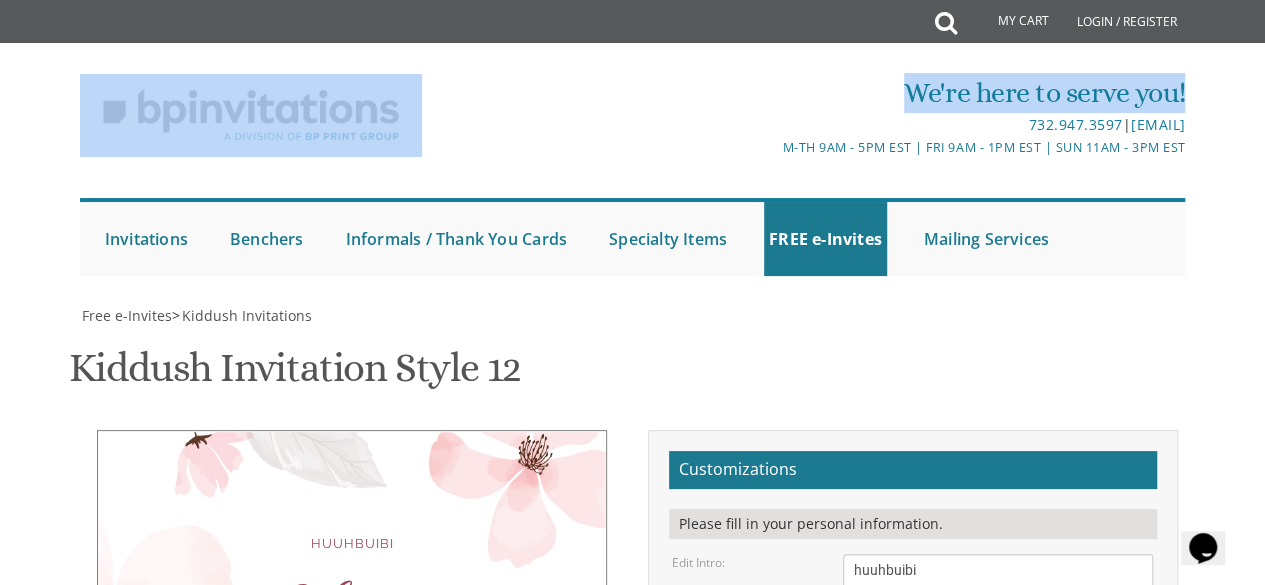 drag, startPoint x: 568, startPoint y: 129, endPoint x: 217, endPoint y: 57, distance: 358.30853 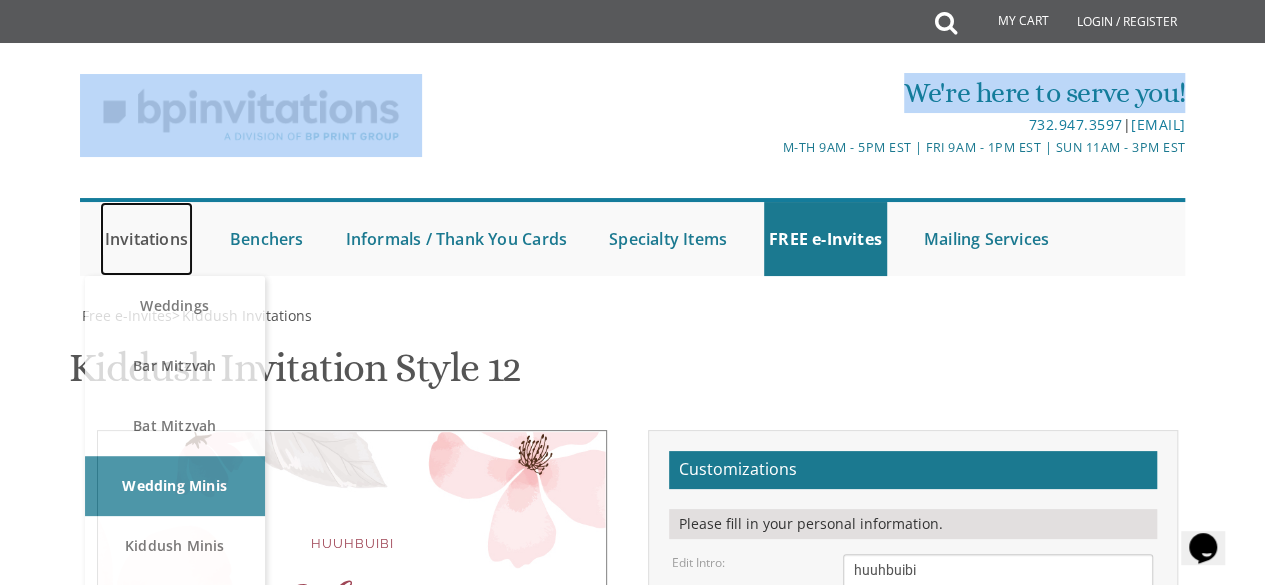 click on "Invitations" at bounding box center (146, 239) 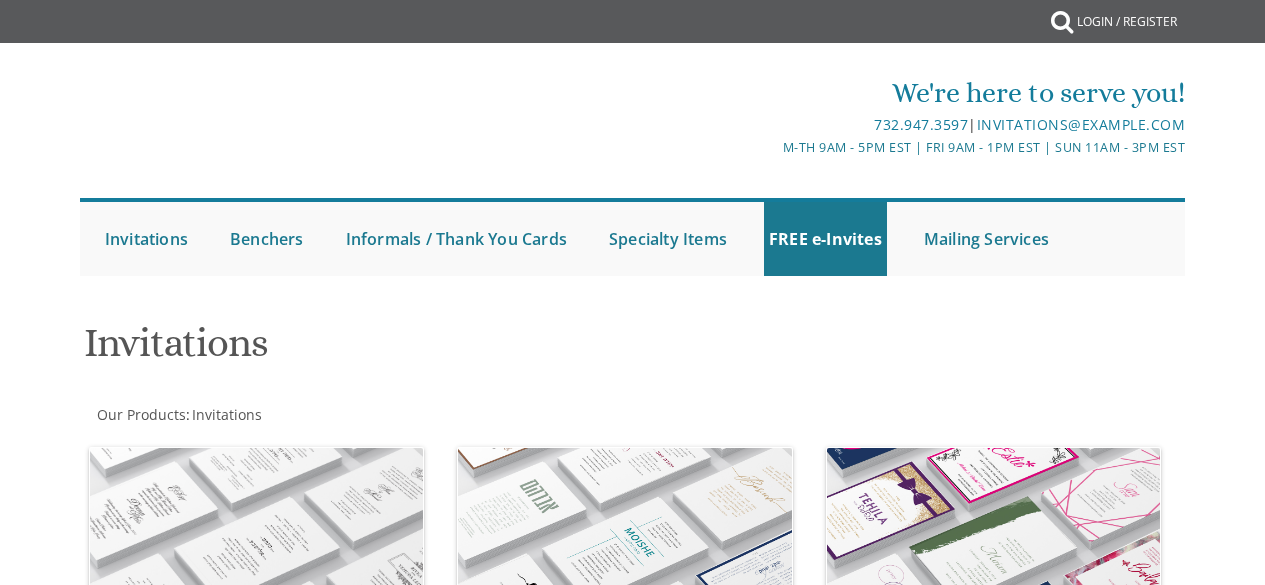 scroll, scrollTop: 0, scrollLeft: 0, axis: both 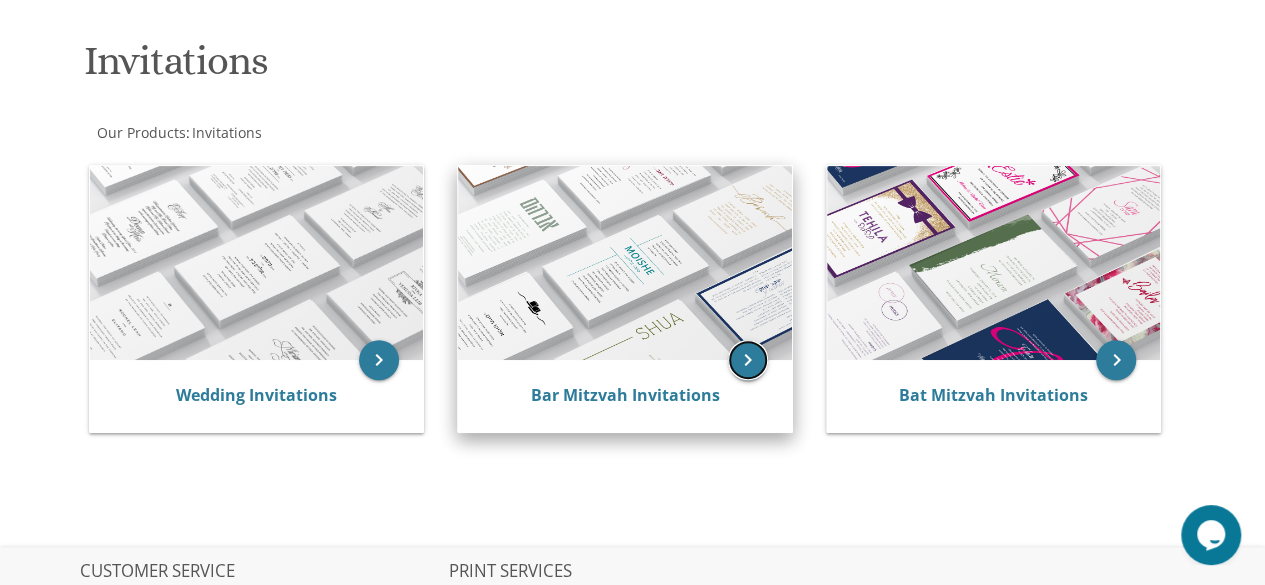 click on "keyboard_arrow_right" at bounding box center (748, 360) 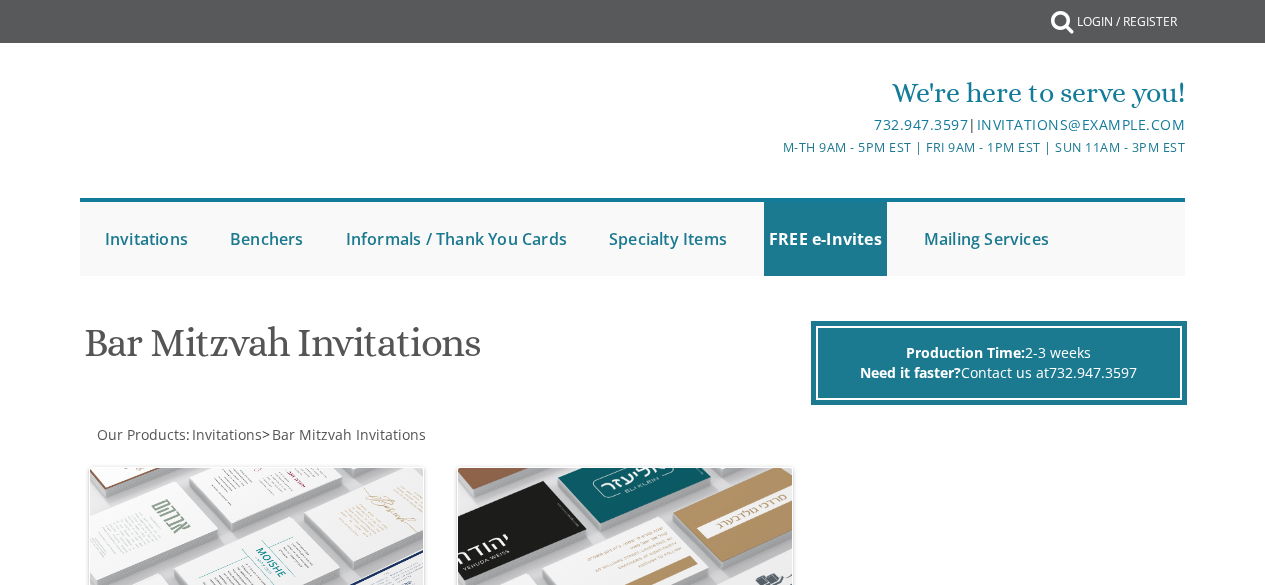scroll, scrollTop: 0, scrollLeft: 0, axis: both 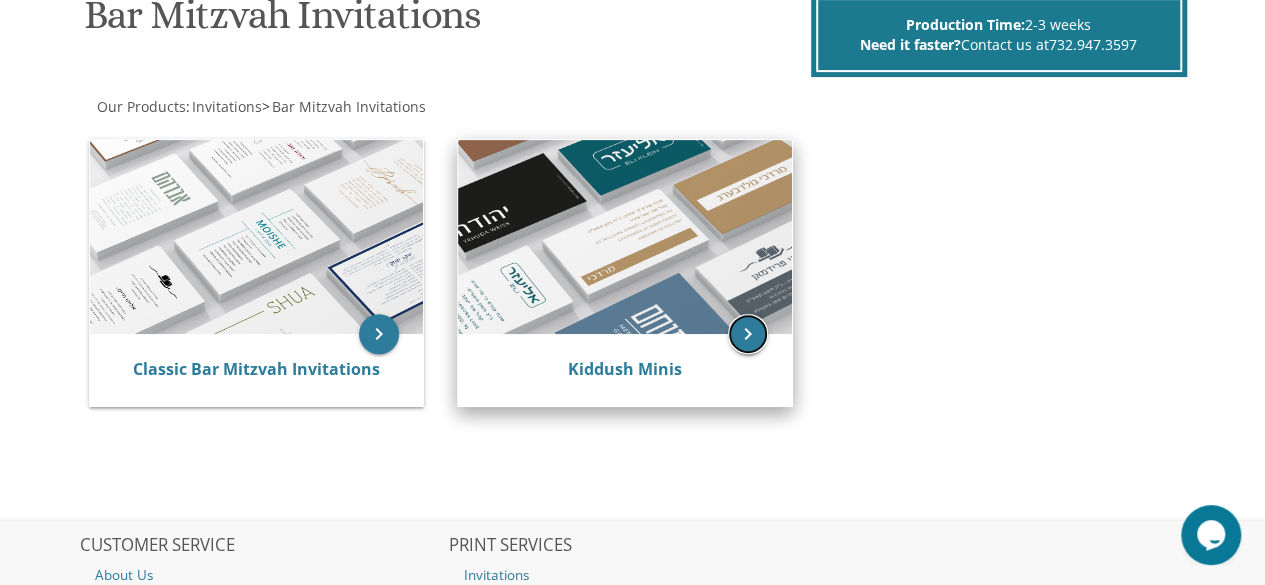 click on "keyboard_arrow_right" at bounding box center (748, 334) 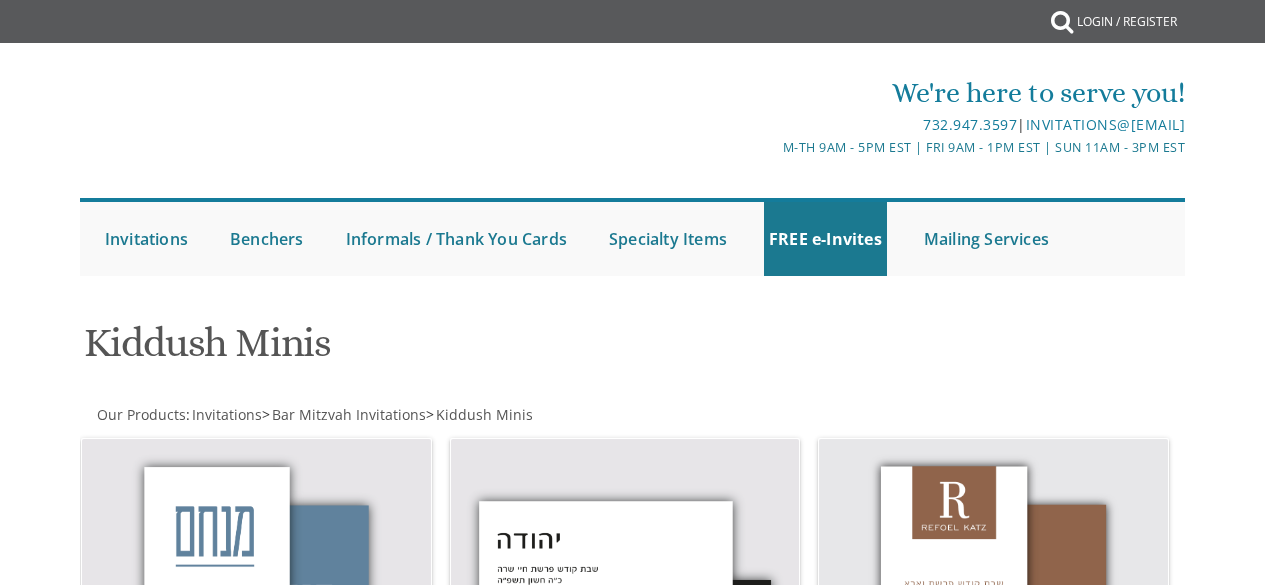 scroll, scrollTop: 0, scrollLeft: 0, axis: both 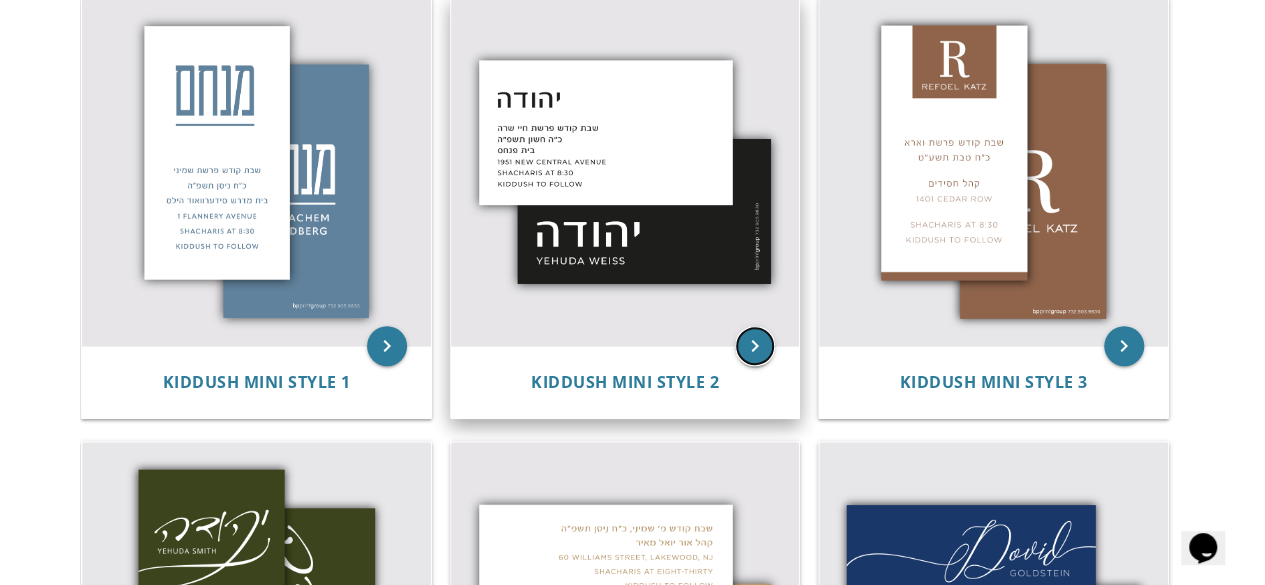 click on "keyboard_arrow_right" at bounding box center [755, 346] 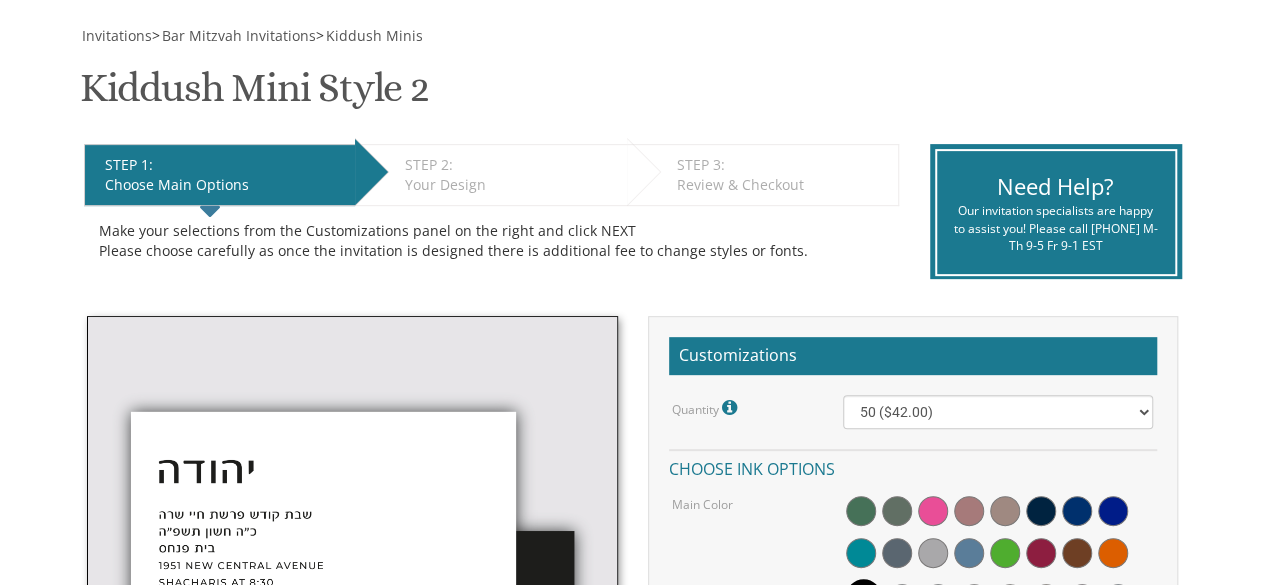 scroll, scrollTop: 290, scrollLeft: 0, axis: vertical 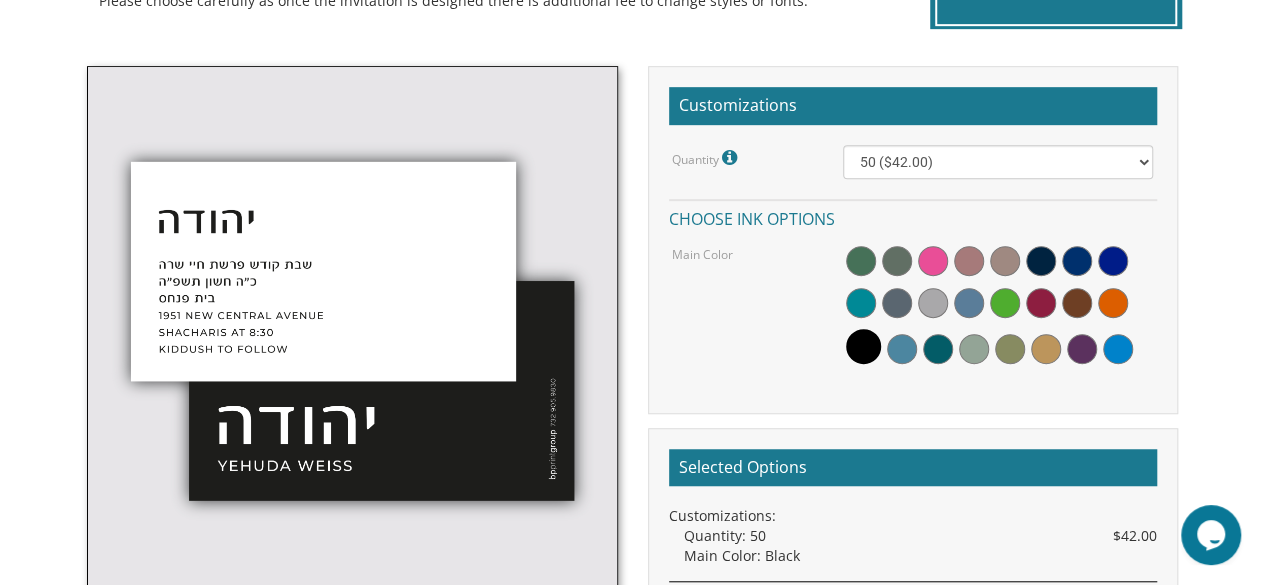 click at bounding box center (998, 307) 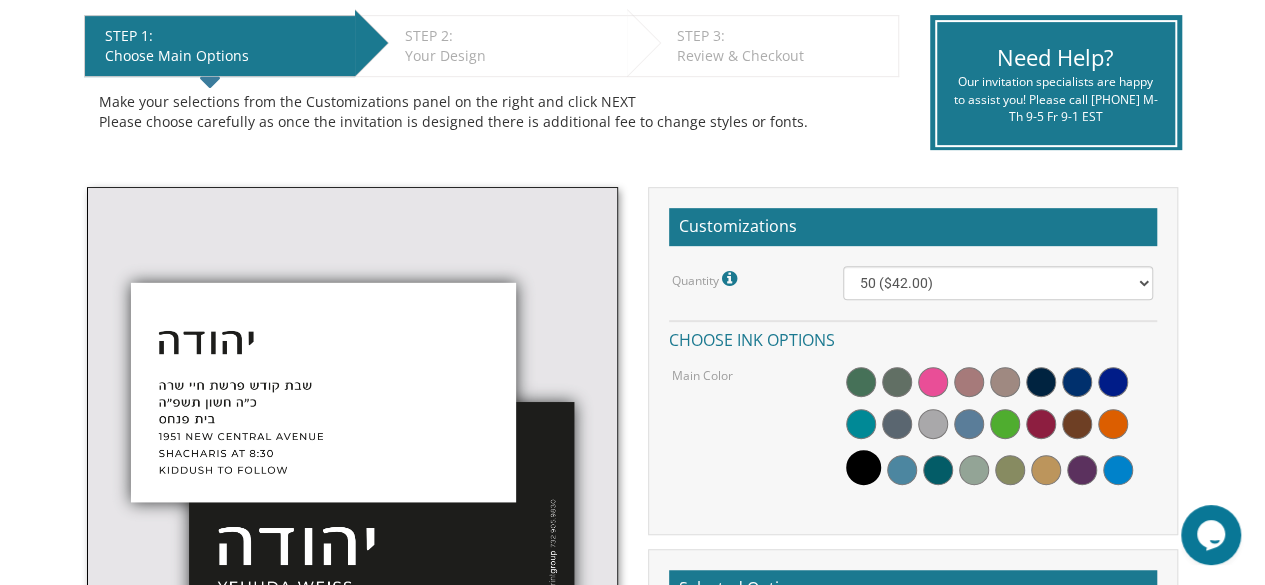 scroll, scrollTop: 408, scrollLeft: 0, axis: vertical 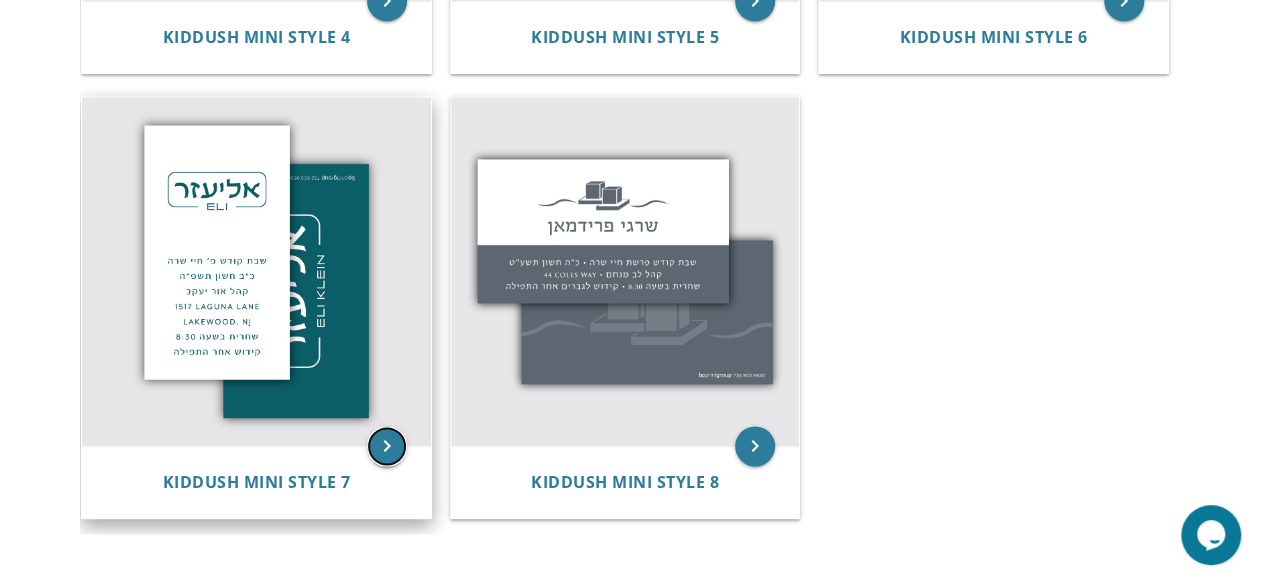 click on "keyboard_arrow_right" at bounding box center (387, 446) 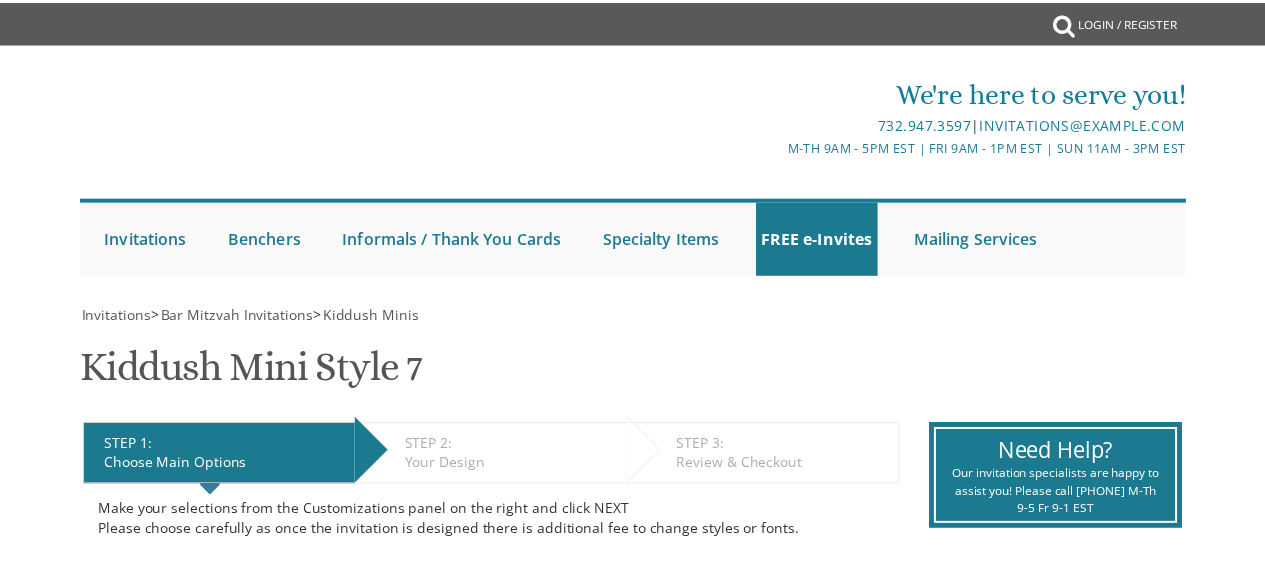 scroll, scrollTop: 0, scrollLeft: 0, axis: both 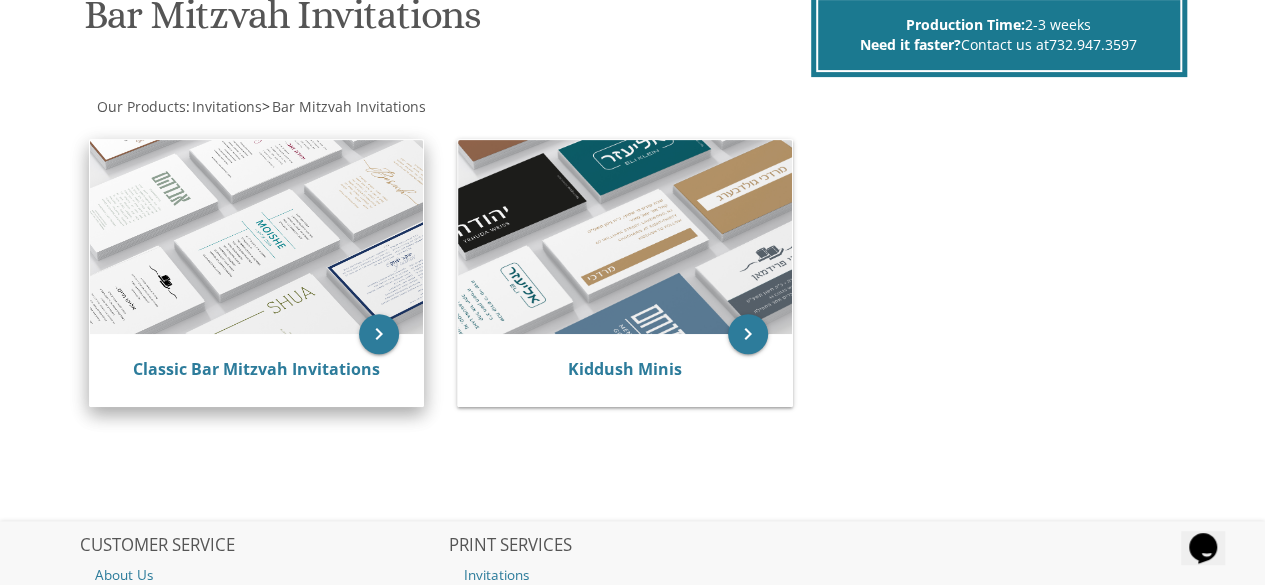click at bounding box center [257, 237] 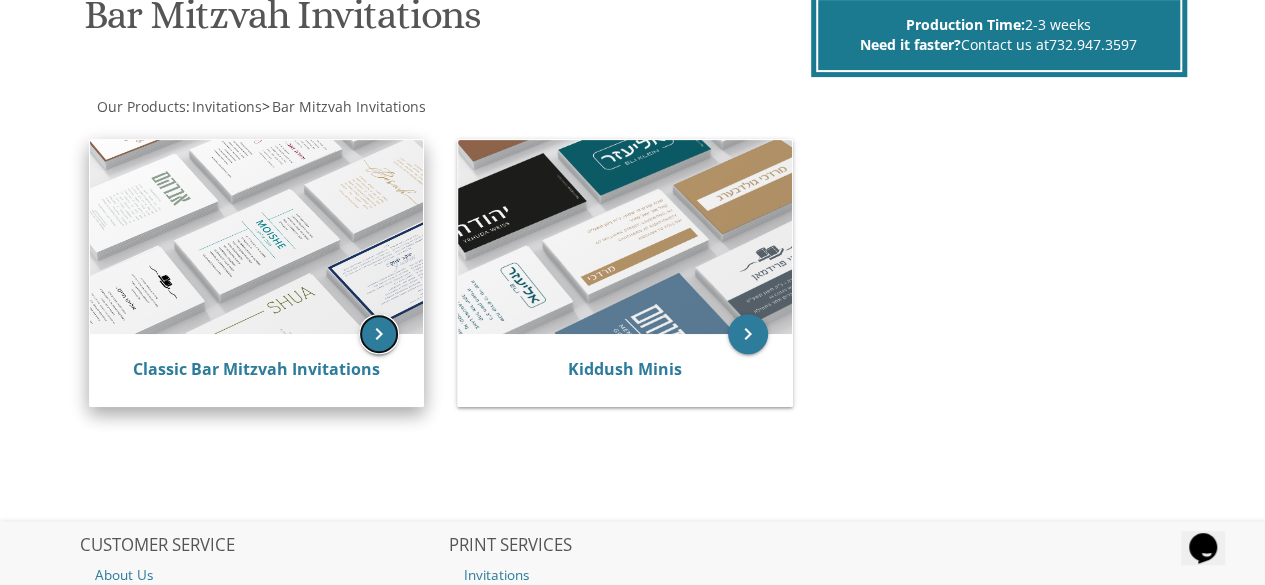 click on "keyboard_arrow_right" at bounding box center (379, 334) 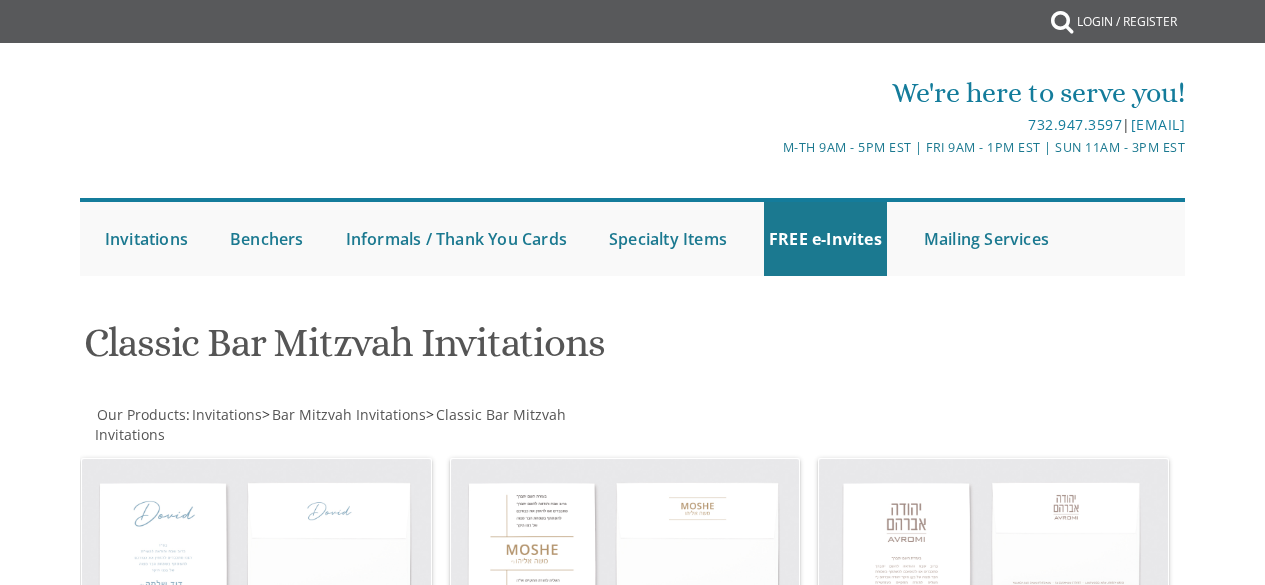 scroll, scrollTop: 0, scrollLeft: 0, axis: both 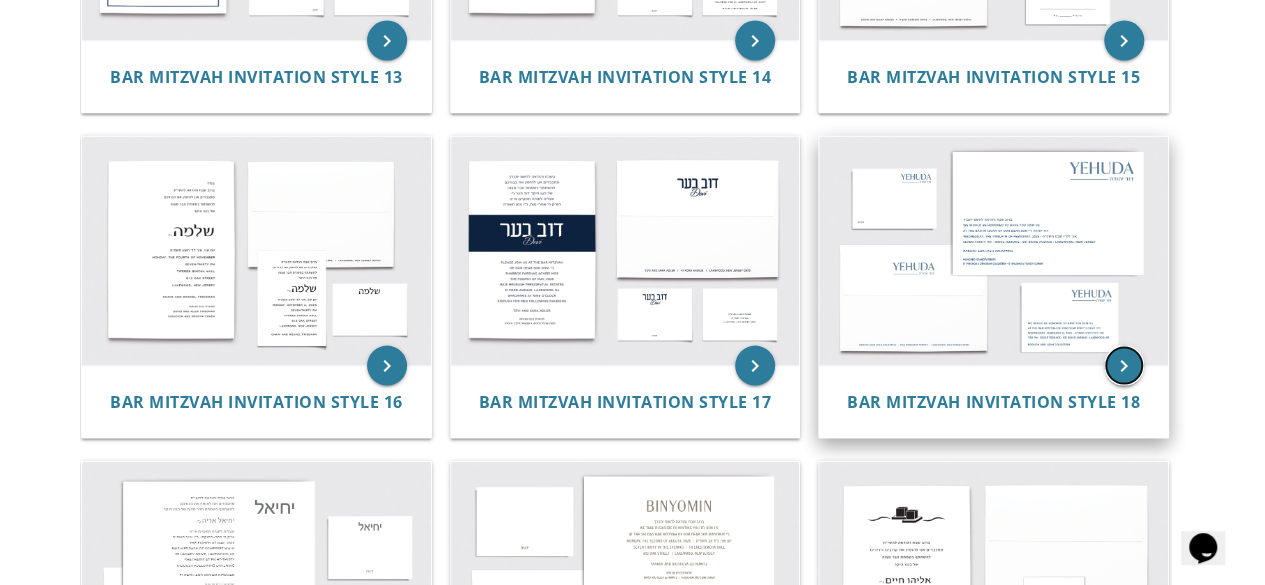 click on "keyboard_arrow_right" at bounding box center (1124, 366) 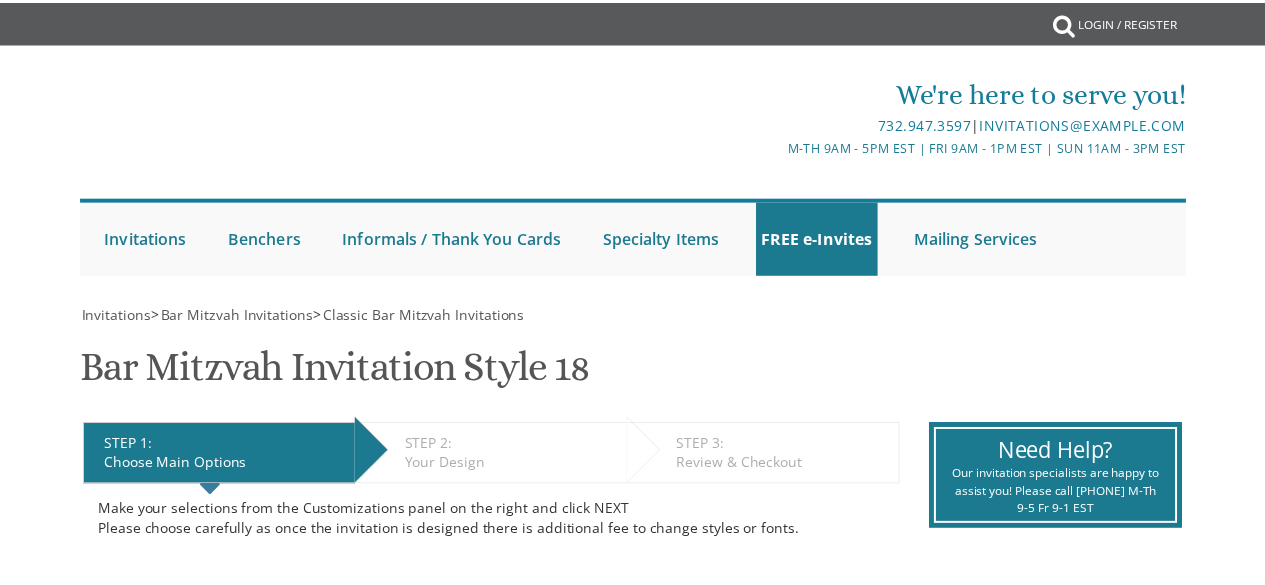 scroll, scrollTop: 0, scrollLeft: 0, axis: both 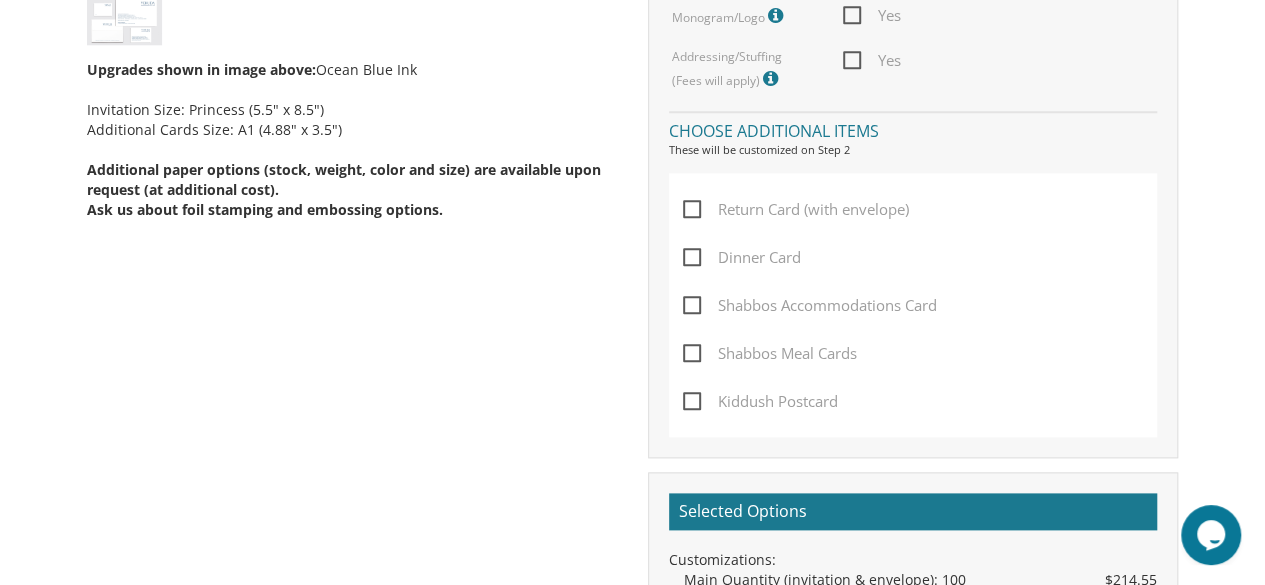 click on "Yes" at bounding box center (872, 60) 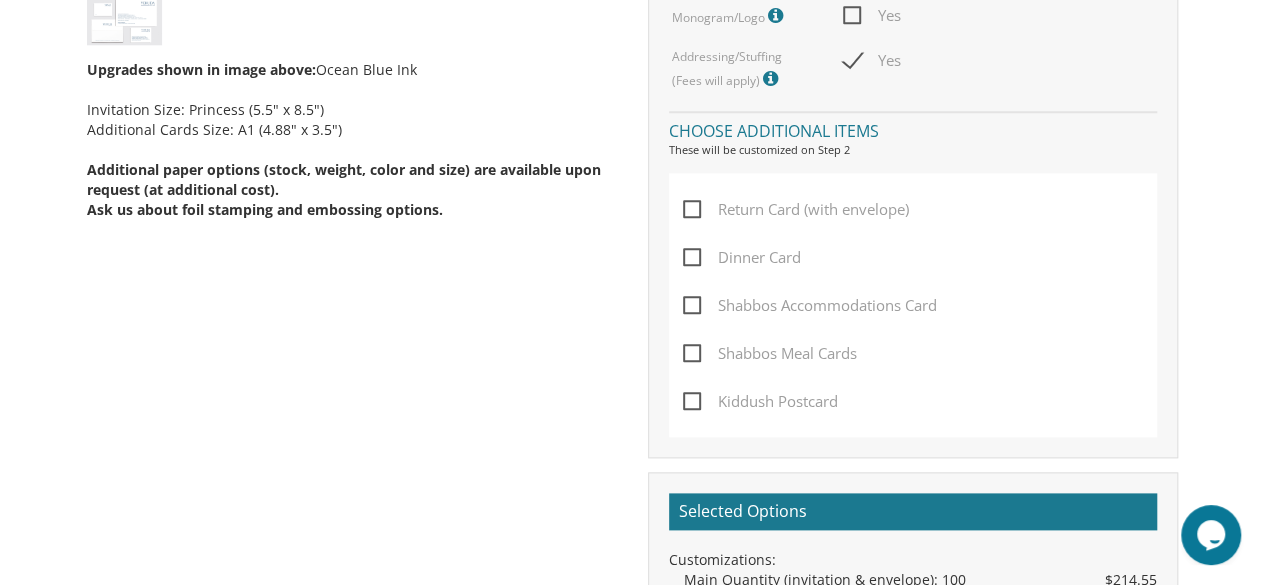 click at bounding box center [773, 79] 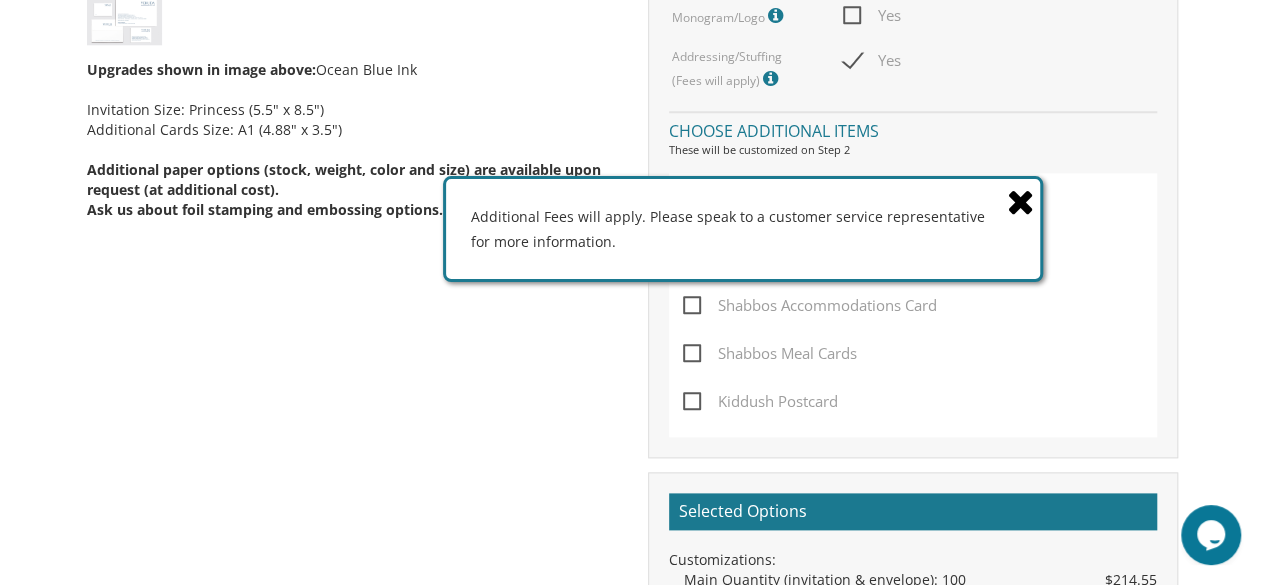 click at bounding box center (1021, 201) 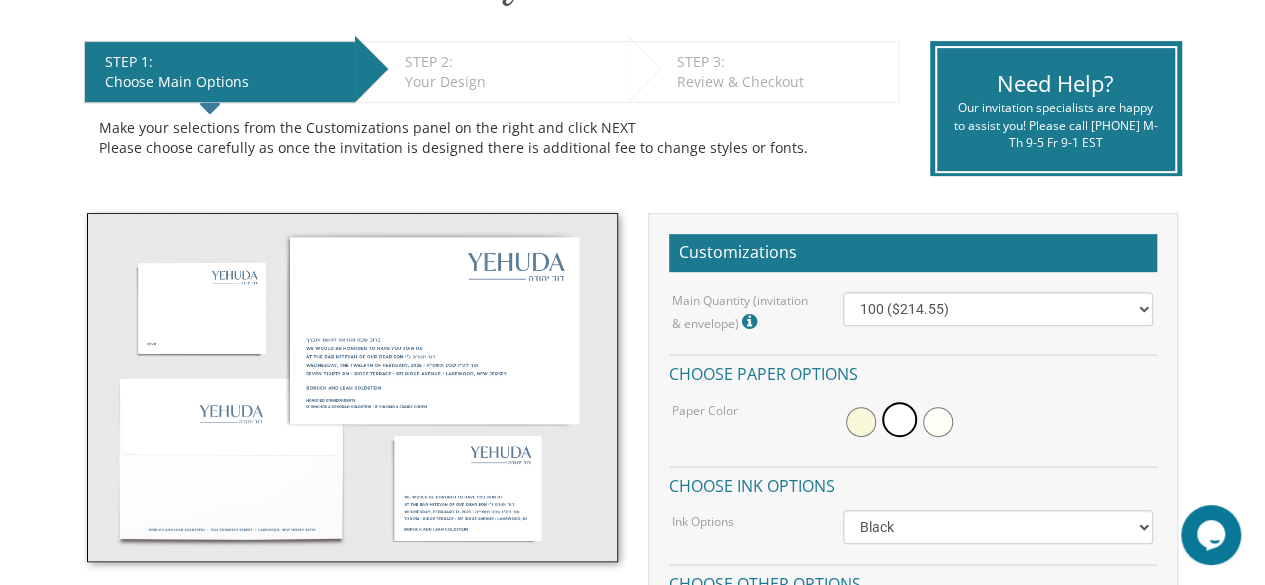 scroll, scrollTop: 378, scrollLeft: 0, axis: vertical 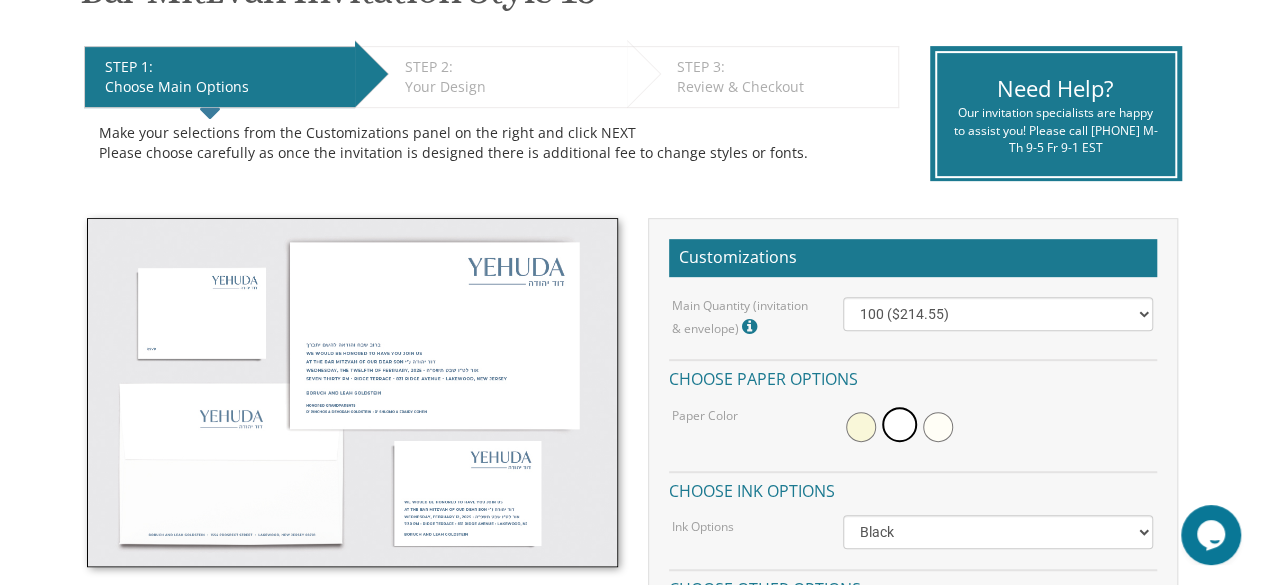 click at bounding box center (352, 392) 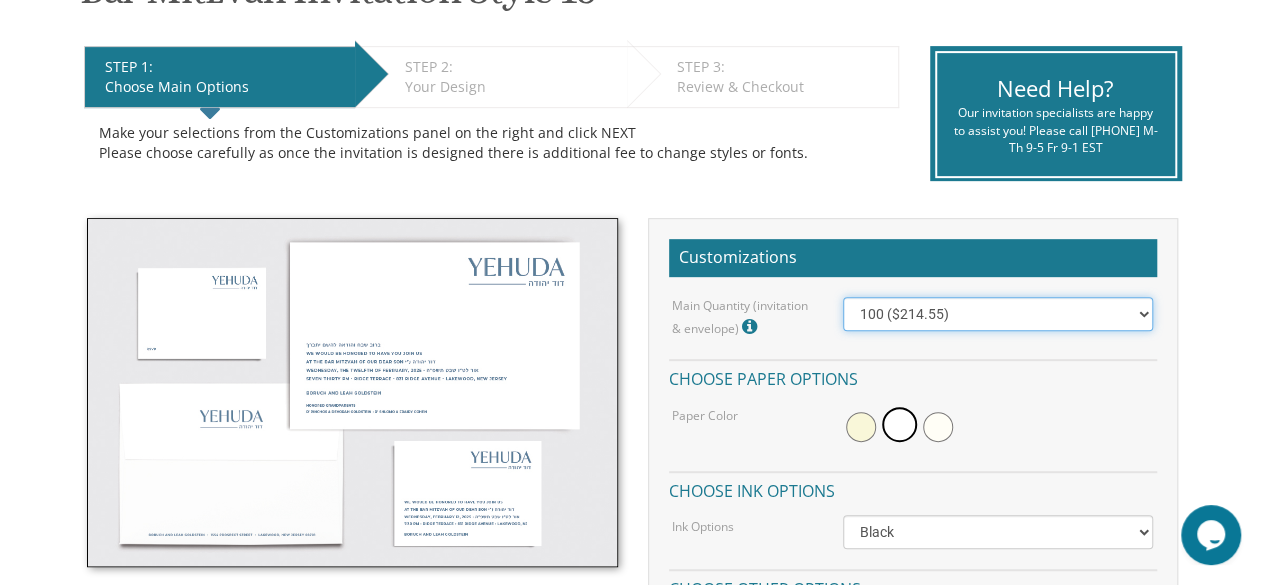 click on "100 ($214.55) 200 ($254.60) 300 ($294.25) 400 ($333.55) 500 ($373.90) 600 ($413.25) 700 ($452.35) 800 ($491.40) 900 ($528.00) 1000 ($568.05)" at bounding box center (998, 314) 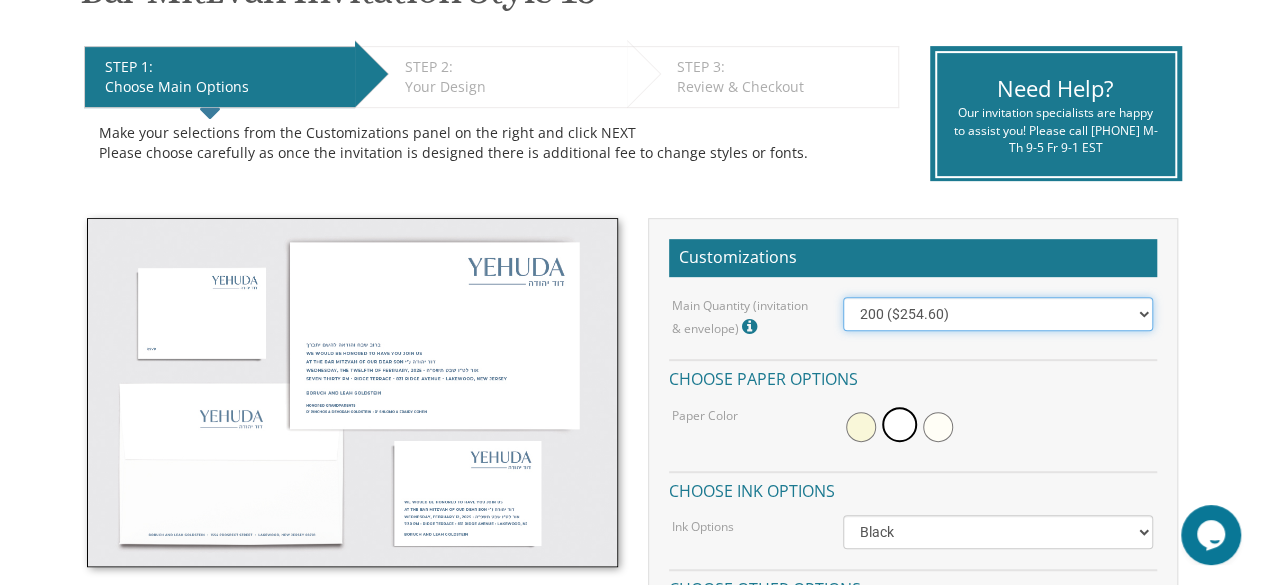 click on "100 ($214.55) 200 ($254.60) 300 ($294.25) 400 ($333.55) 500 ($373.90) 600 ($413.25) 700 ($452.35) 800 ($491.40) 900 ($528.00) 1000 ($568.05)" at bounding box center (998, 314) 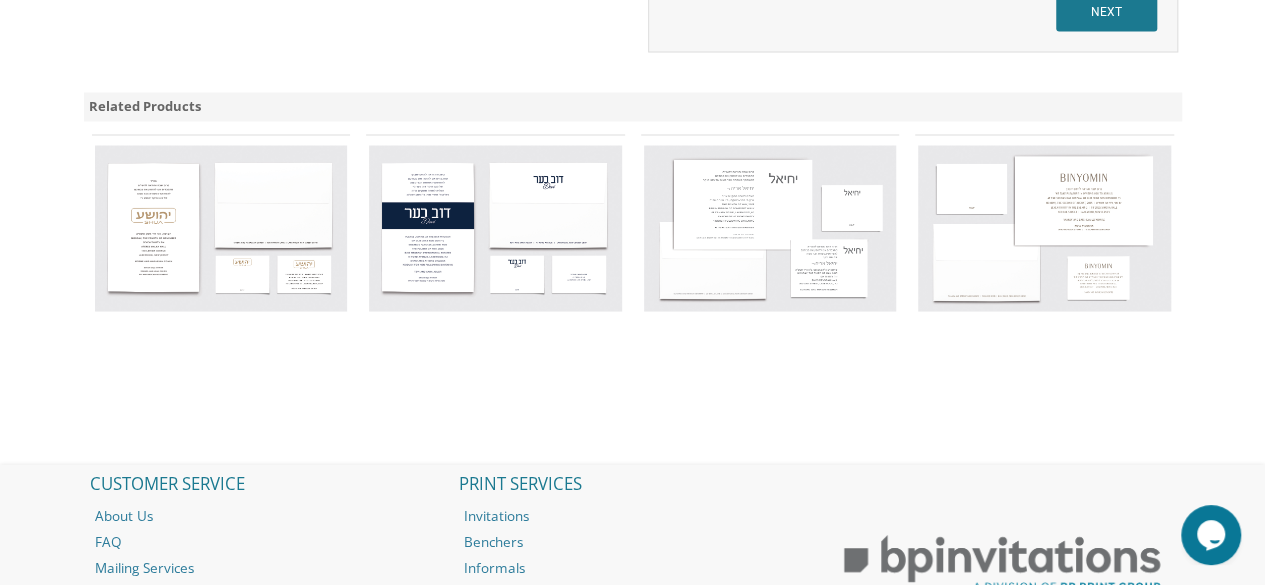 scroll, scrollTop: 1776, scrollLeft: 0, axis: vertical 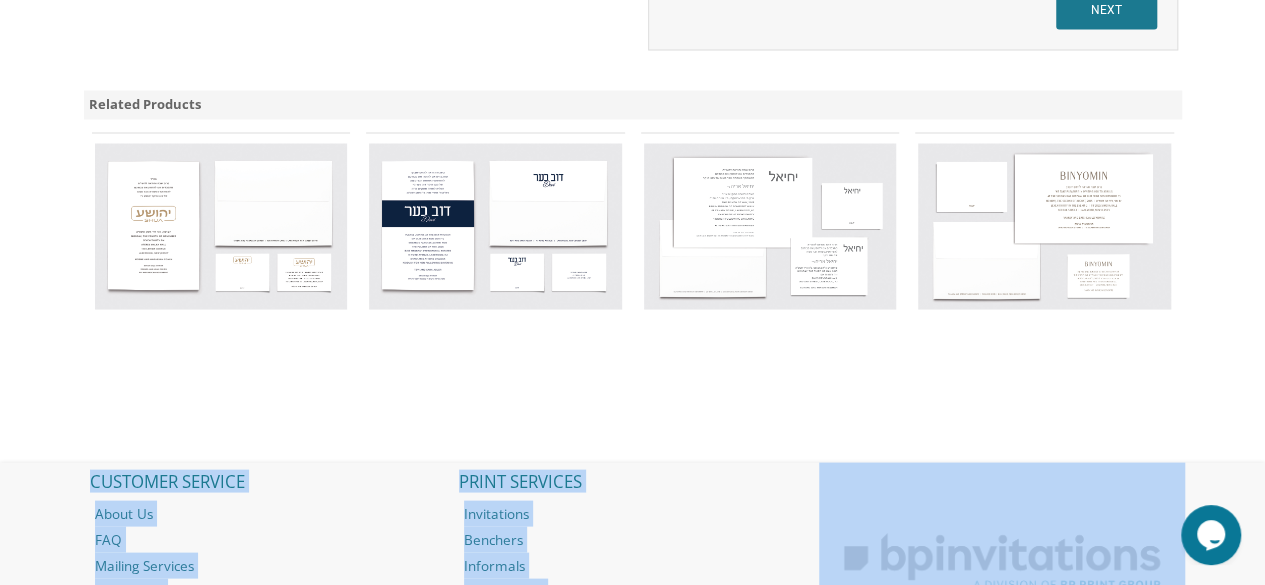 drag, startPoint x: 1262, startPoint y: 466, endPoint x: 1279, endPoint y: 275, distance: 191.75505 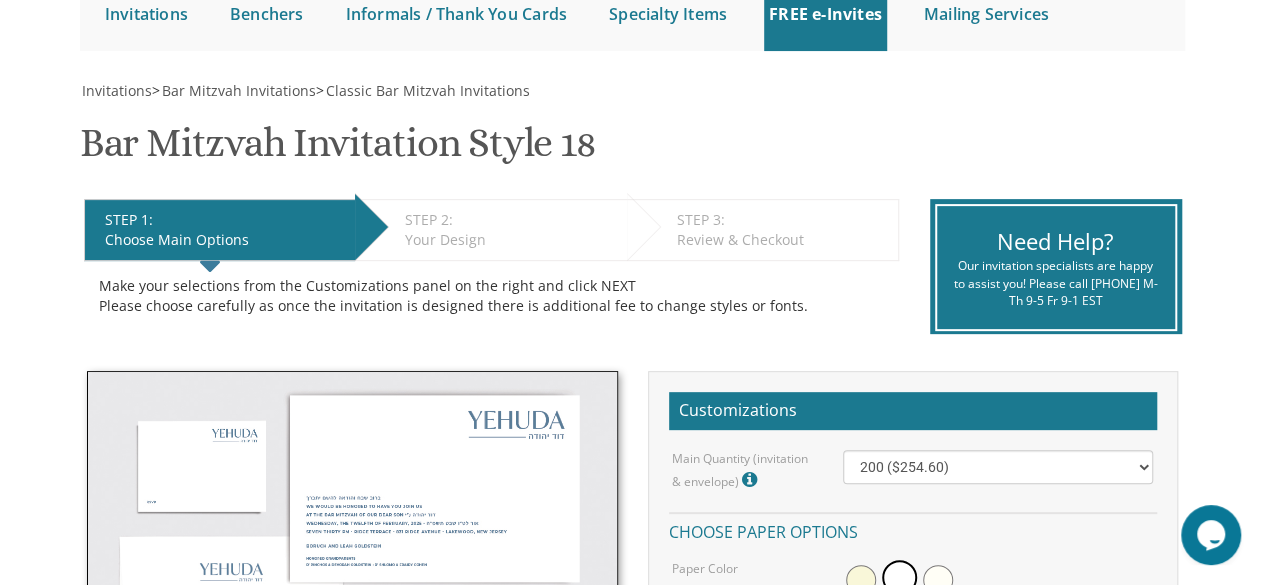 scroll, scrollTop: 160, scrollLeft: 0, axis: vertical 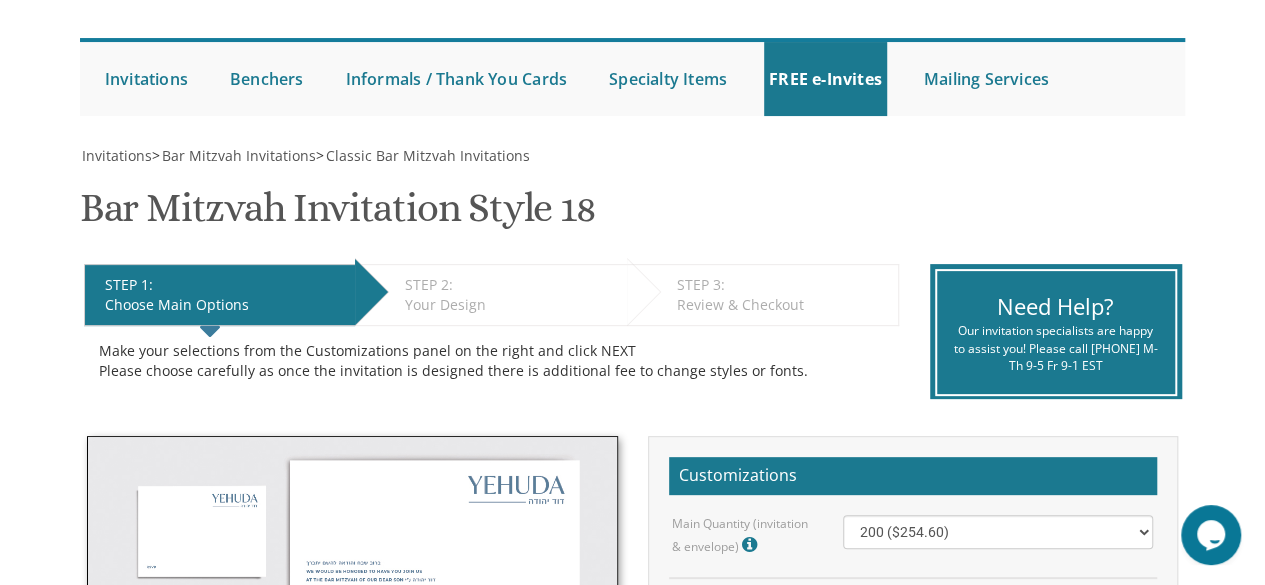 click on "Invitations  >  Bar Mitzvah Invitations  >  Classic Bar Mitzvah Invitations" at bounding box center (633, 156) 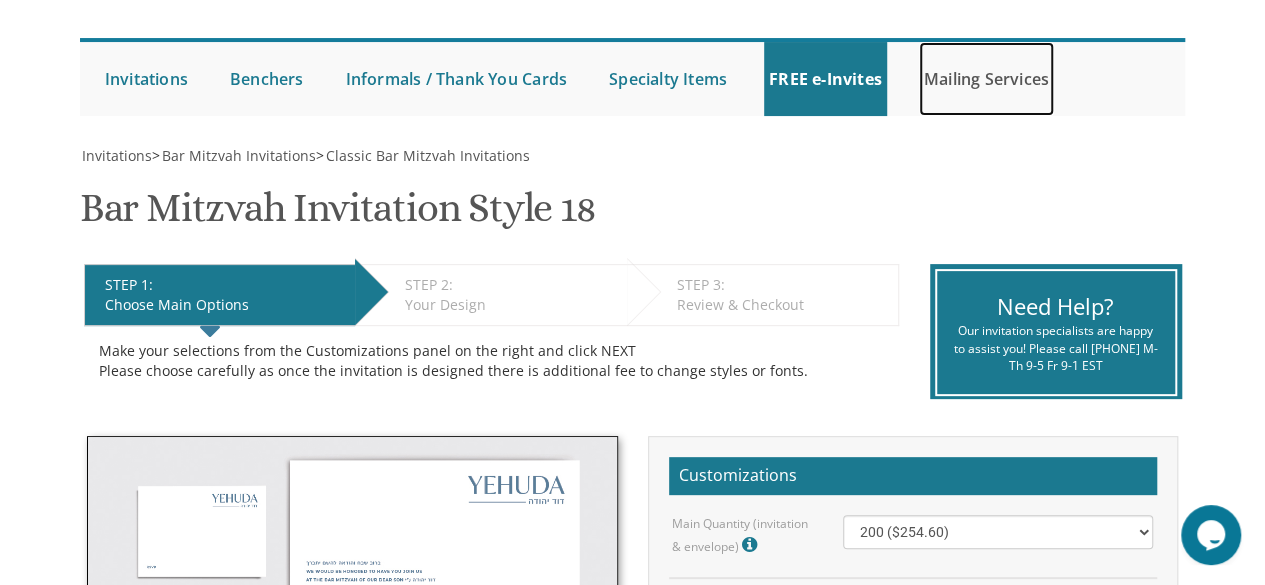 click on "Mailing Services" at bounding box center [986, 79] 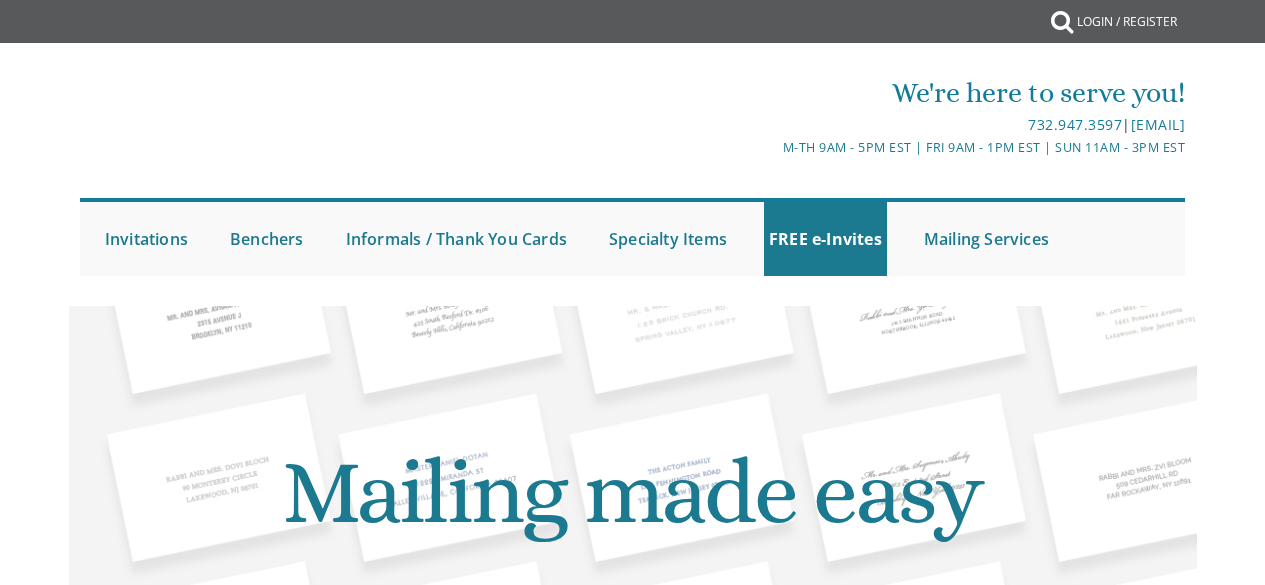 click on "We're here to serve you!" at bounding box center [817, 93] 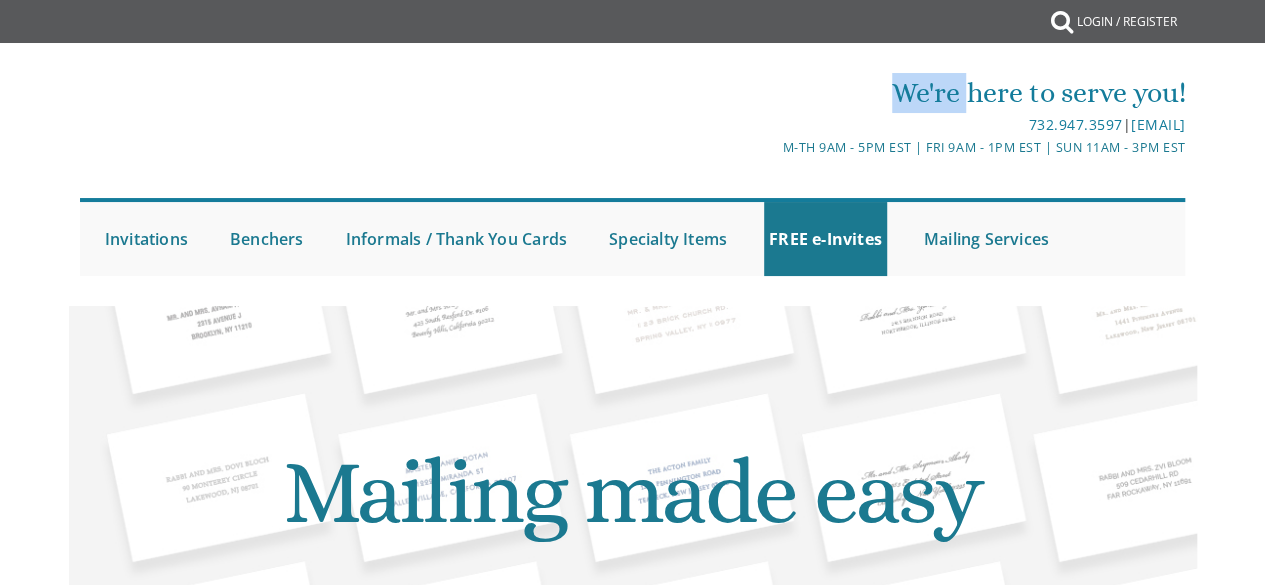 drag, startPoint x: 0, startPoint y: 0, endPoint x: 710, endPoint y: 106, distance: 717.8691 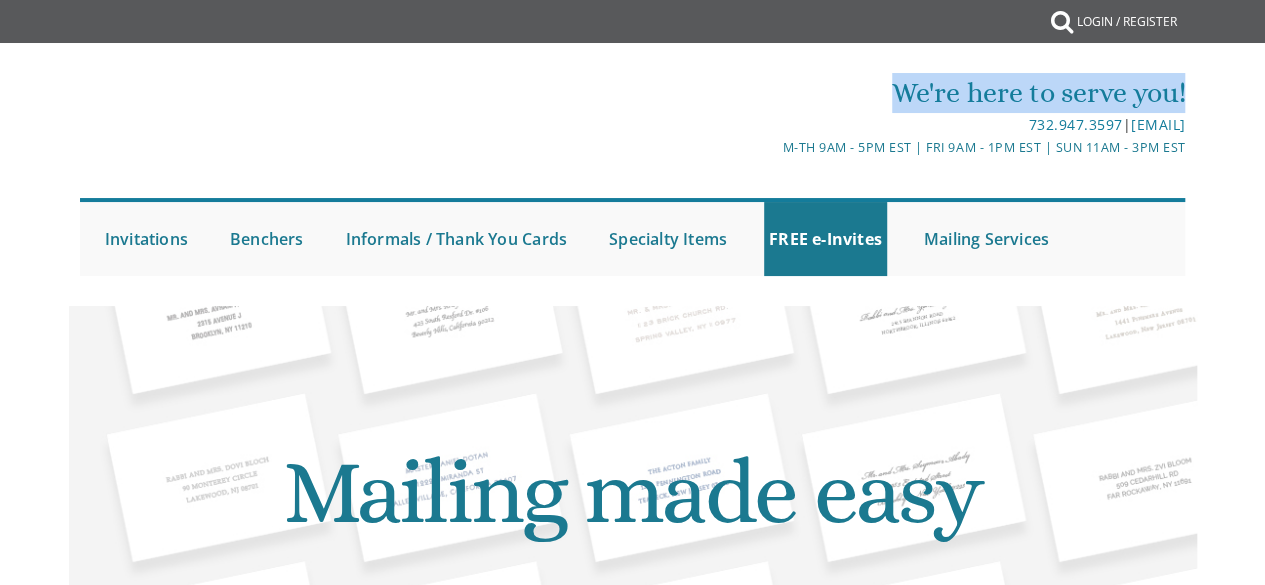 scroll, scrollTop: 0, scrollLeft: 0, axis: both 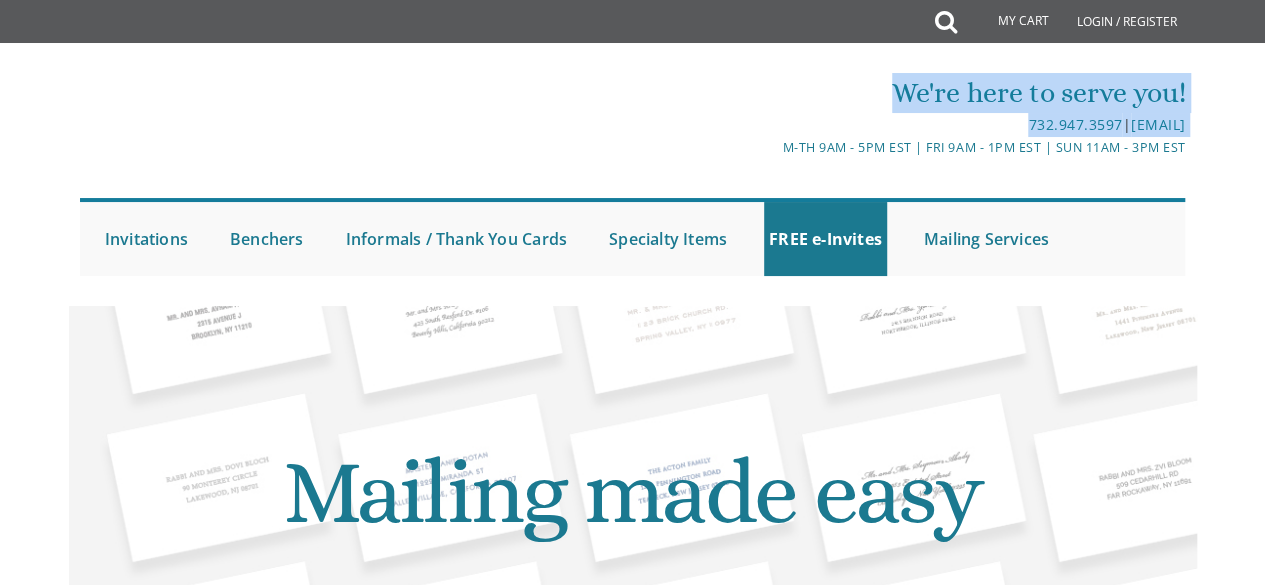 drag, startPoint x: 710, startPoint y: 106, endPoint x: 732, endPoint y: 113, distance: 23.086792 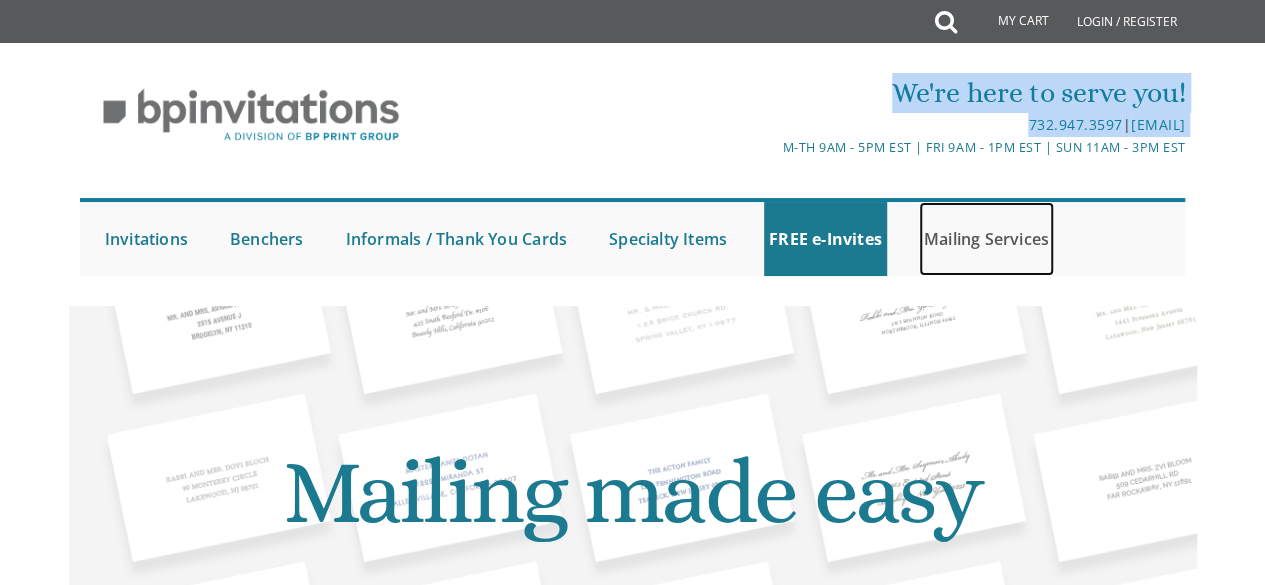click on "Mailing Services" at bounding box center (986, 239) 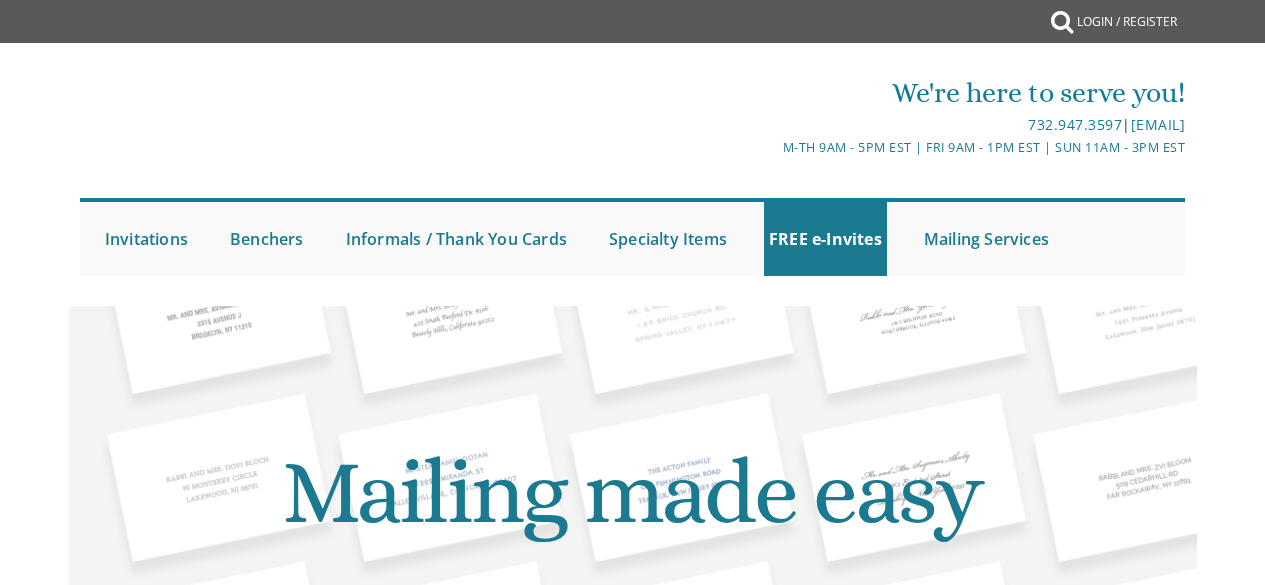 scroll, scrollTop: 0, scrollLeft: 0, axis: both 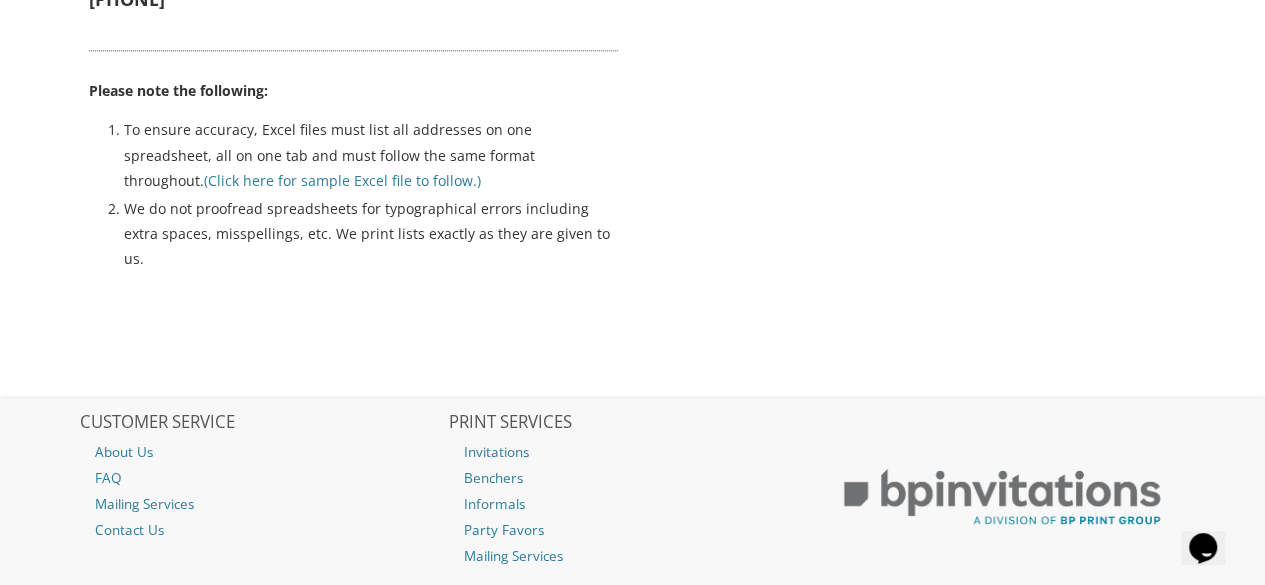 click on "CUSTOMER SERVICE
About Us
FAQ
Mailing Services
Contact Us
PRINT SERVICES
Invitations
Benchers
Informals
Party Favors
Mailing Services" at bounding box center [632, 525] 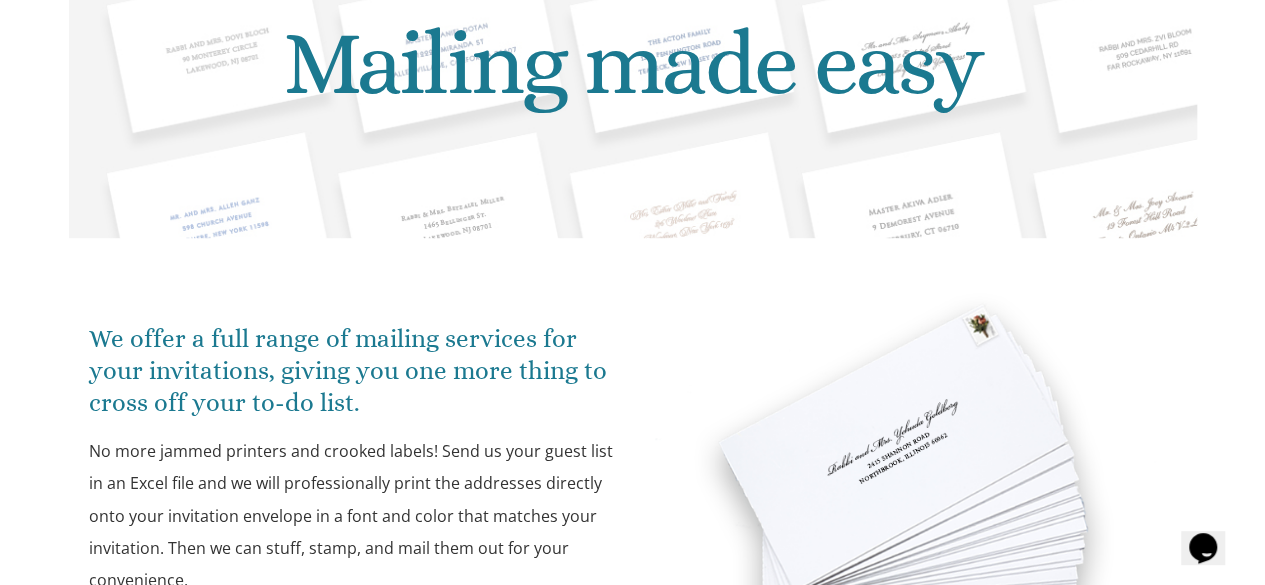 scroll, scrollTop: 431, scrollLeft: 0, axis: vertical 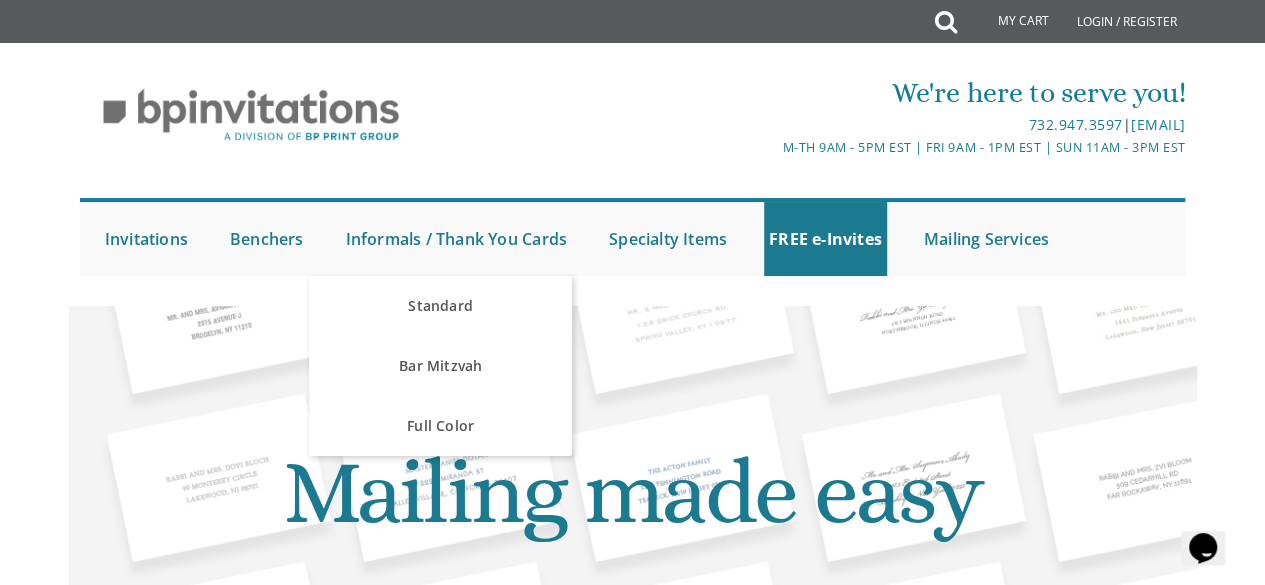 click on "We're here to serve you!
[PHONE]  |  [EMAIL]
M-Th 9am - 5pm EST   |   Fri 9am - 1pm EST   |   Sun 11am - 3pm EST
Invitations
Weddings
Bar Mitzvah
Bat Mitzvah
Wedding Minis
Kiddush Minis
FREE e-Invites
Benchers
Judaica Collection
Cardstock Collection
Design Collection
Cardstock Mincha Maariv Collection" at bounding box center (632, 169) 